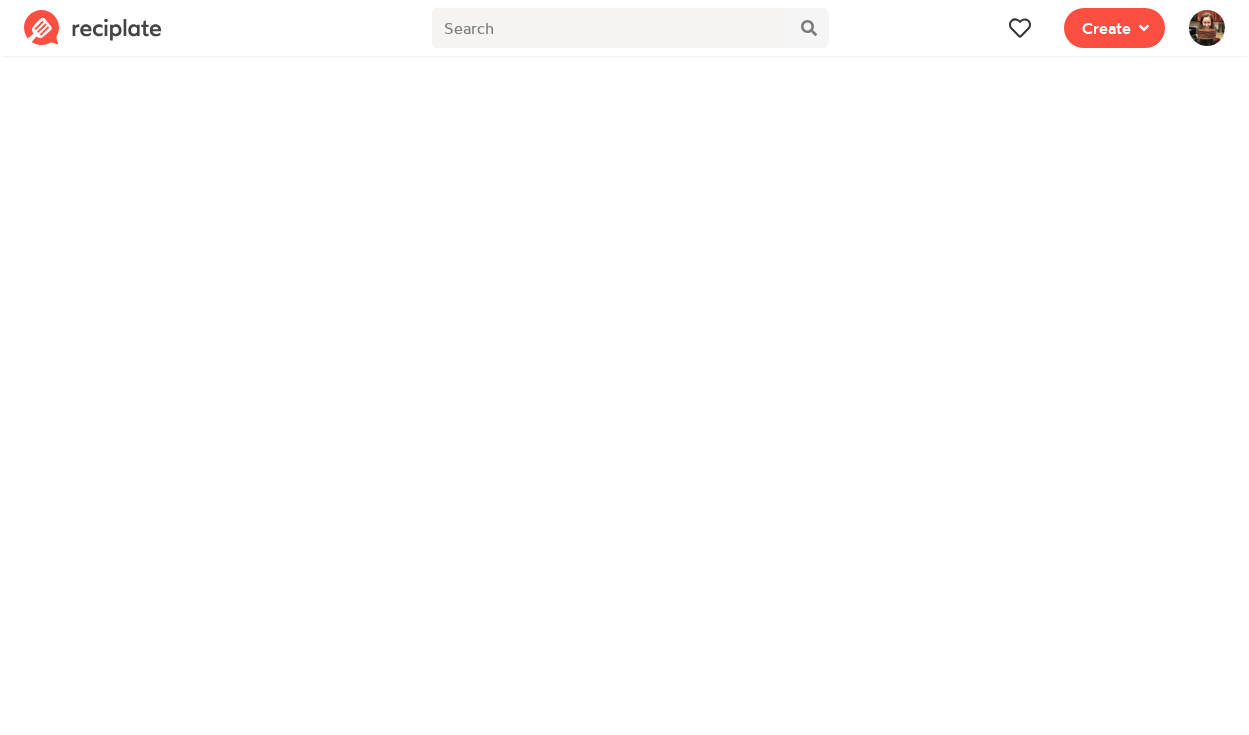 scroll, scrollTop: 0, scrollLeft: 0, axis: both 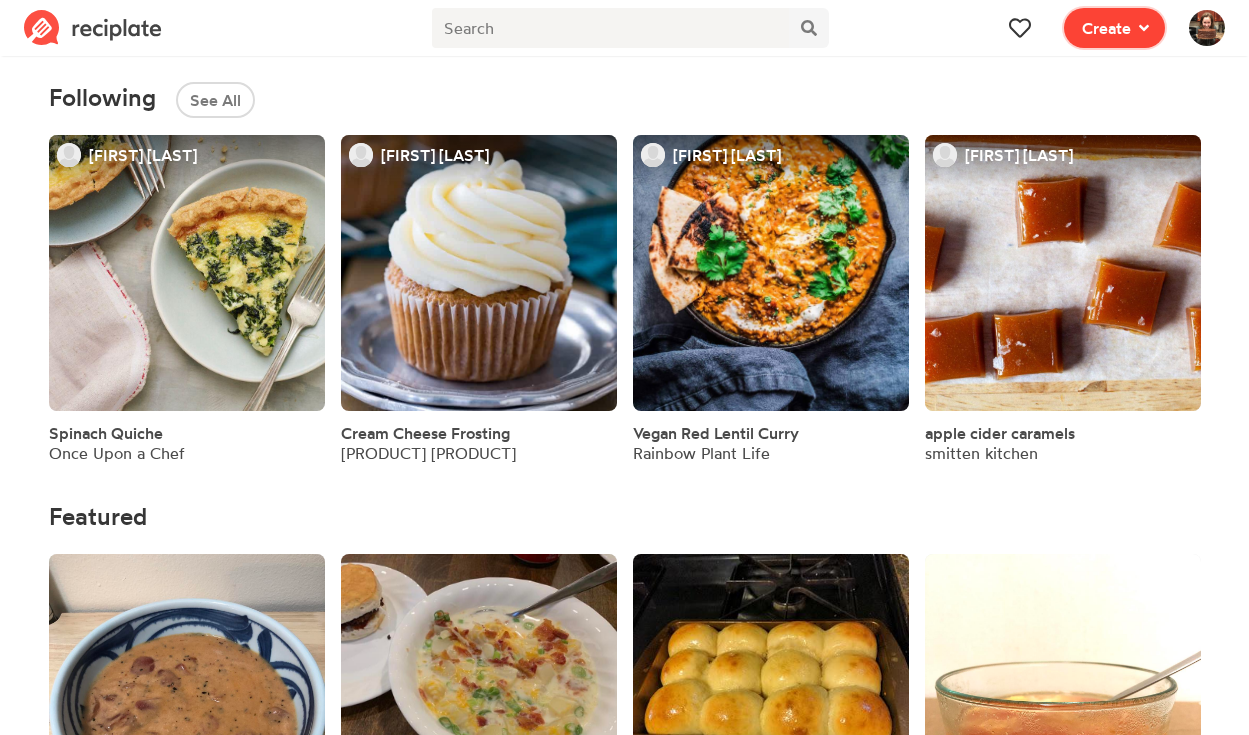 click on "Create" at bounding box center [1106, 28] 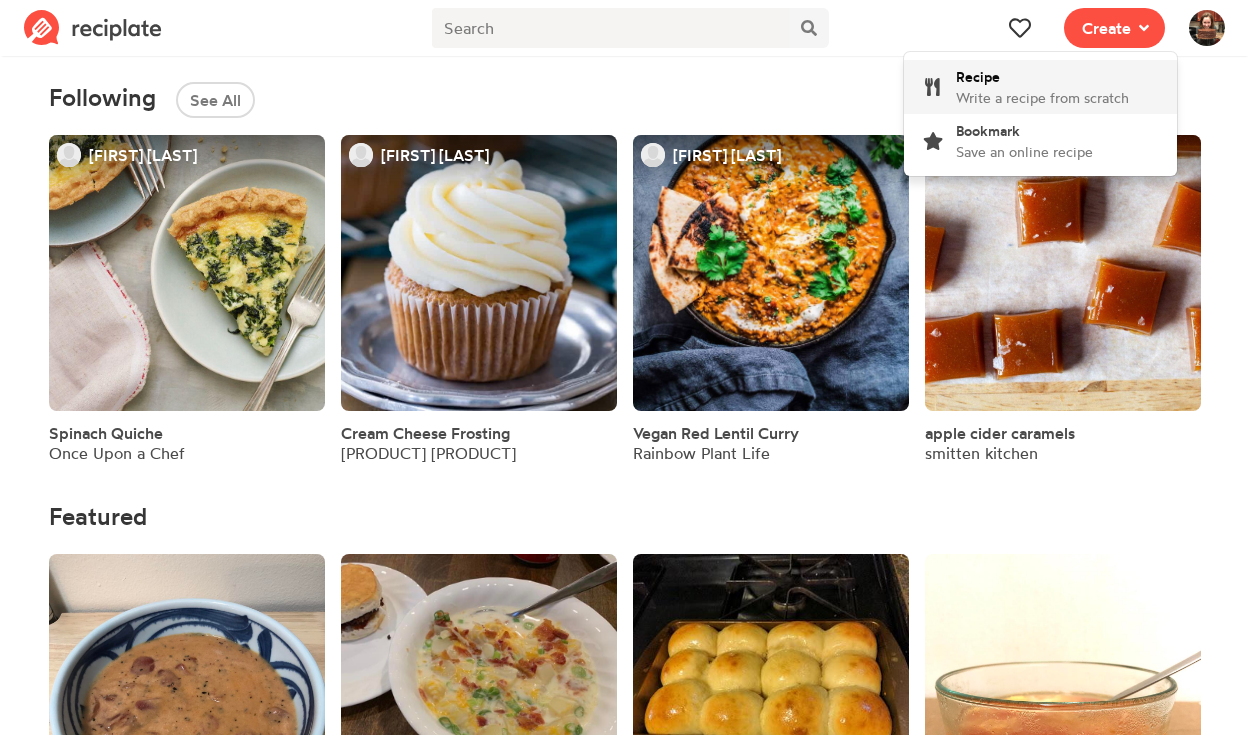 click on "Write a recipe from scratch" at bounding box center [1042, 97] 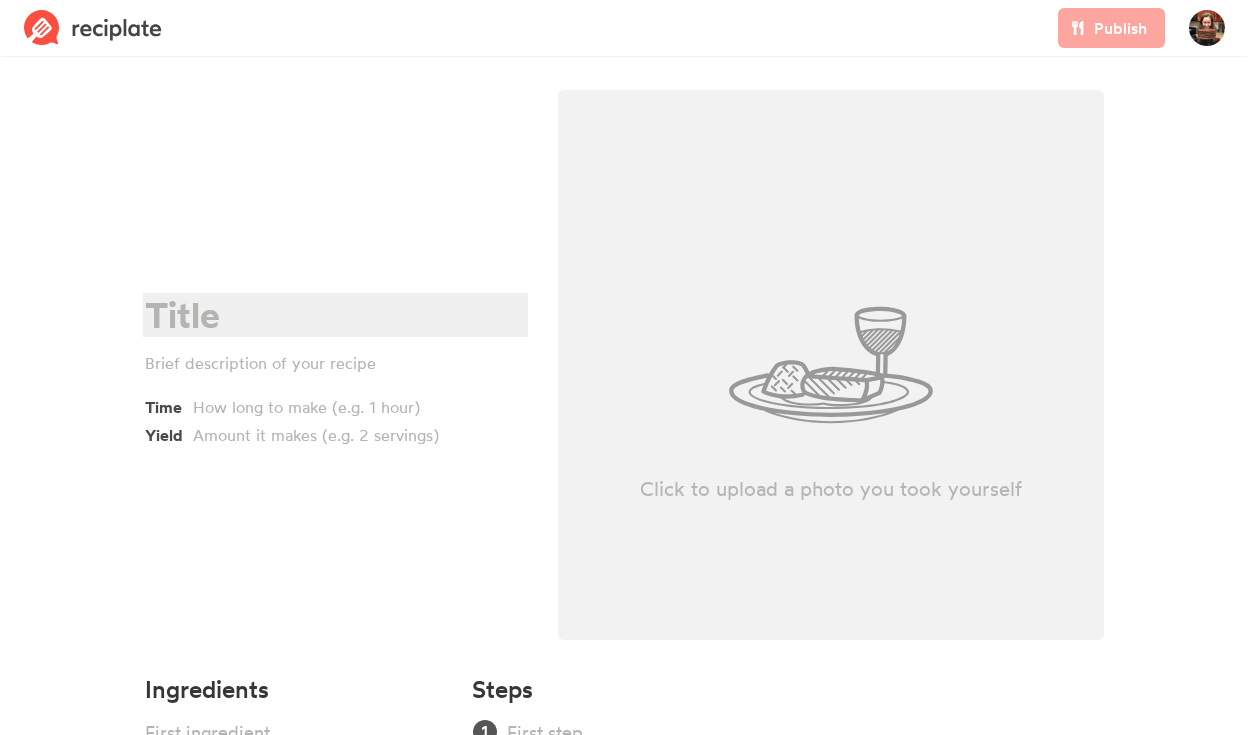 click at bounding box center [332, 315] 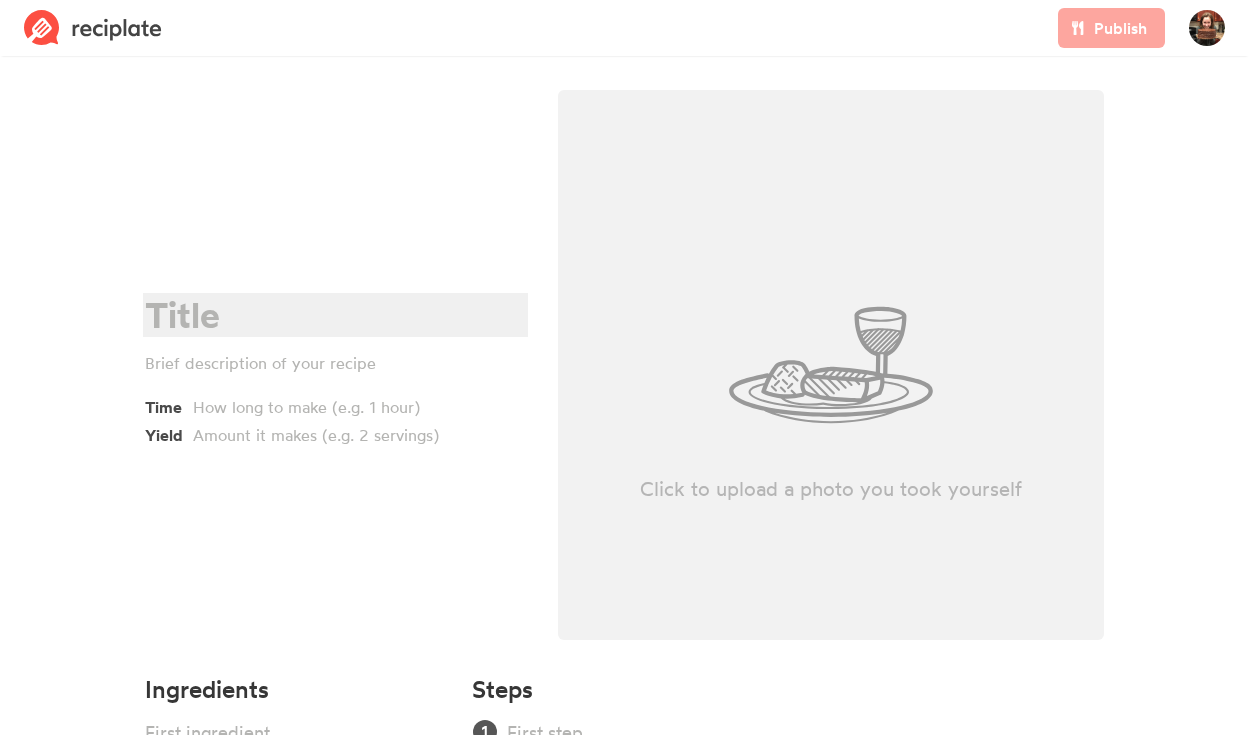 type 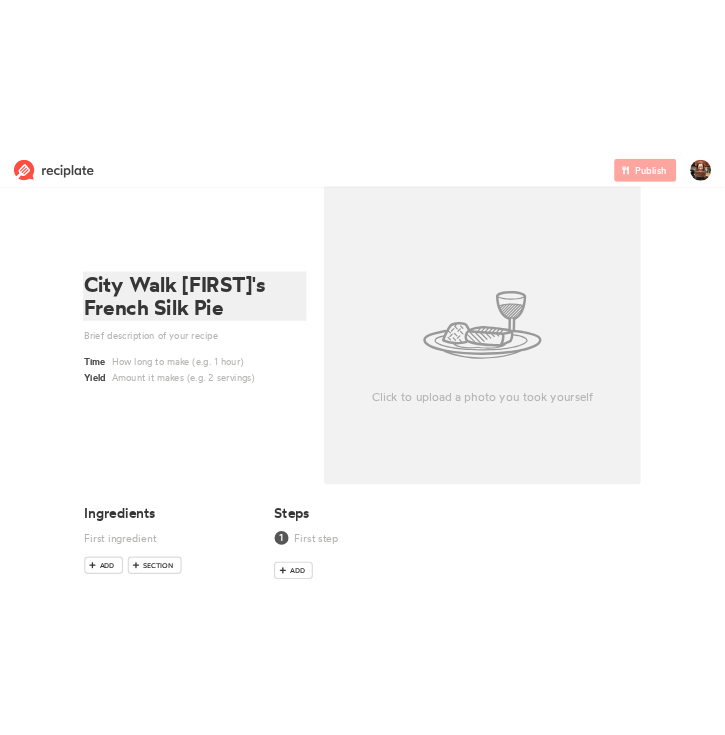 scroll, scrollTop: 124, scrollLeft: 0, axis: vertical 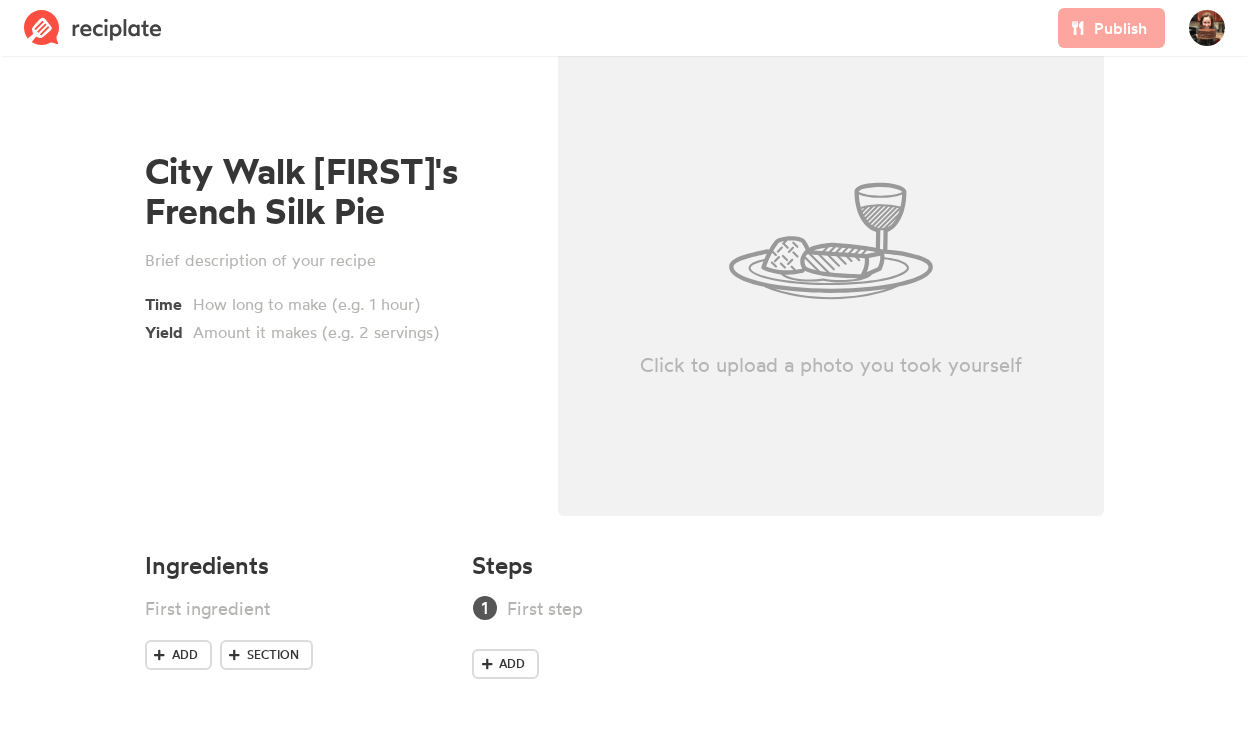 click on "City Walk [NAME]'s French Silk Pie Time Yield" at bounding box center (335, 247) 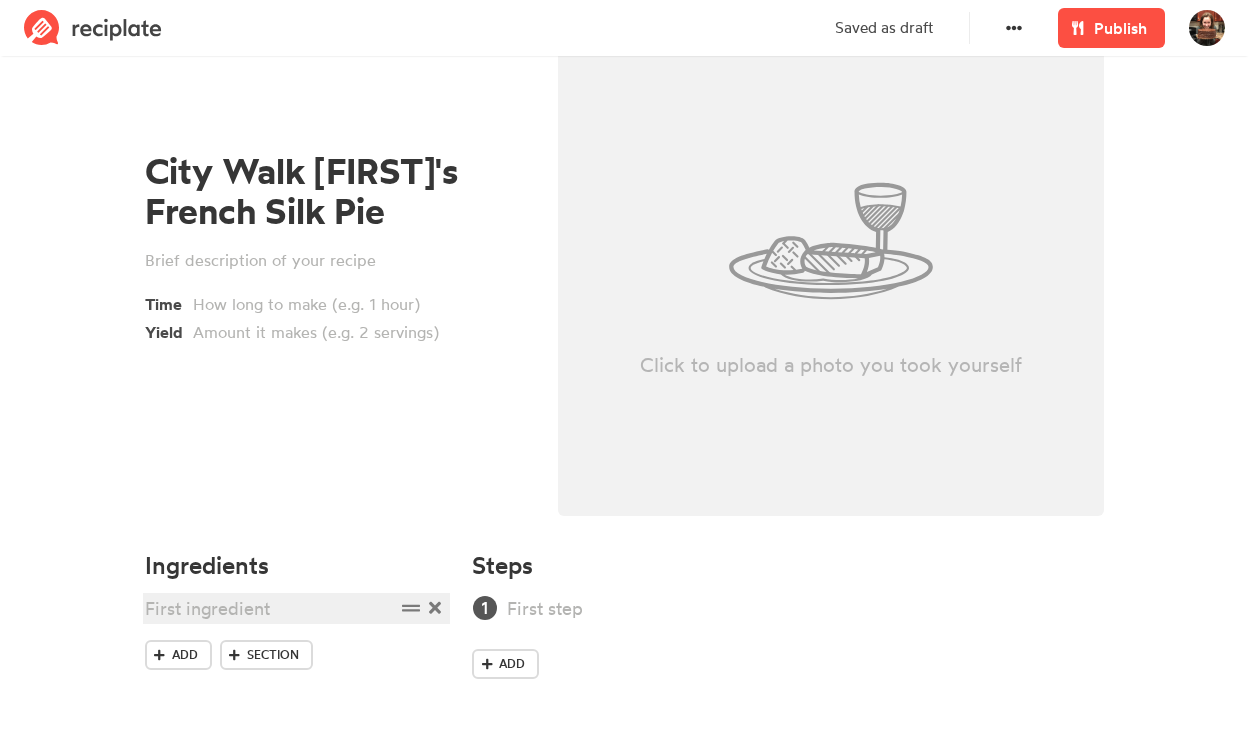 click at bounding box center (270, 608) 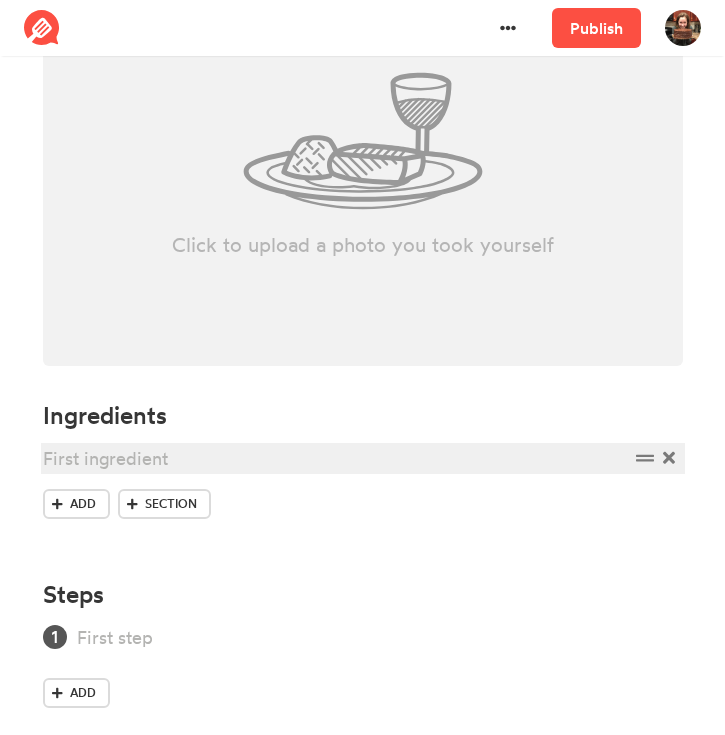 scroll, scrollTop: 408, scrollLeft: 0, axis: vertical 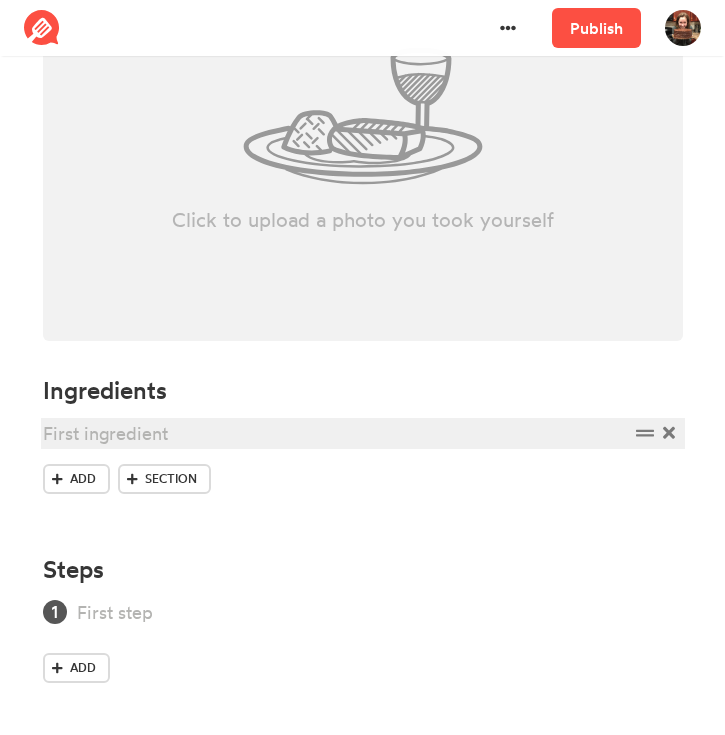 type 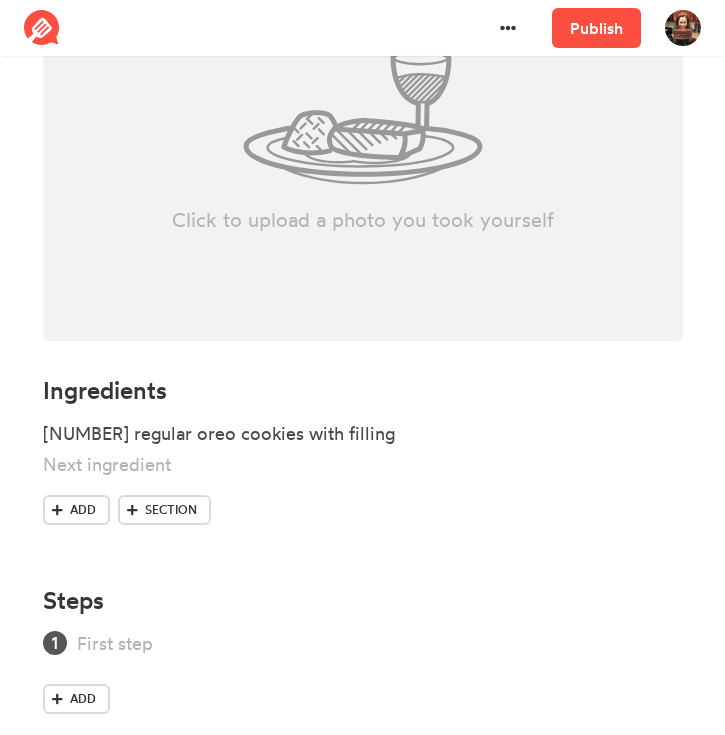 type 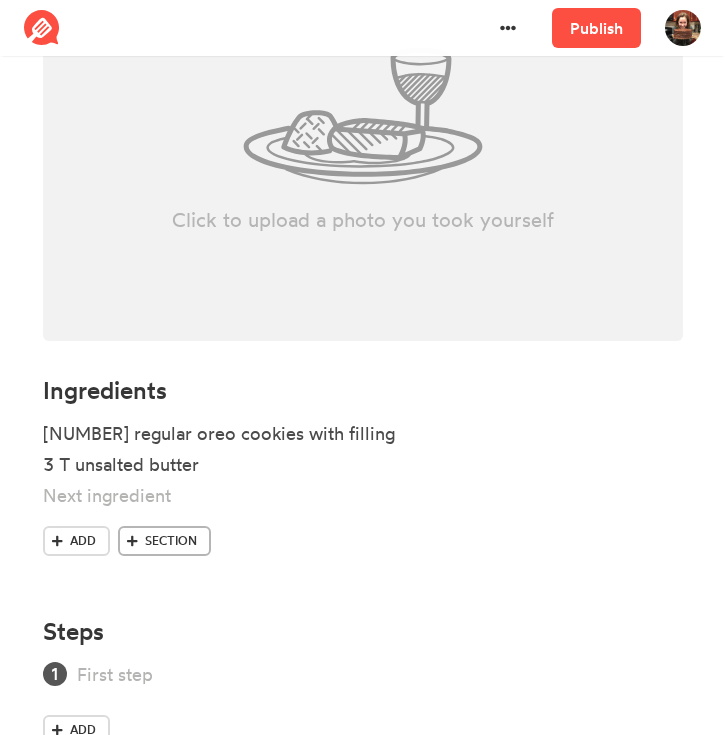 click on "Section" at bounding box center (171, 541) 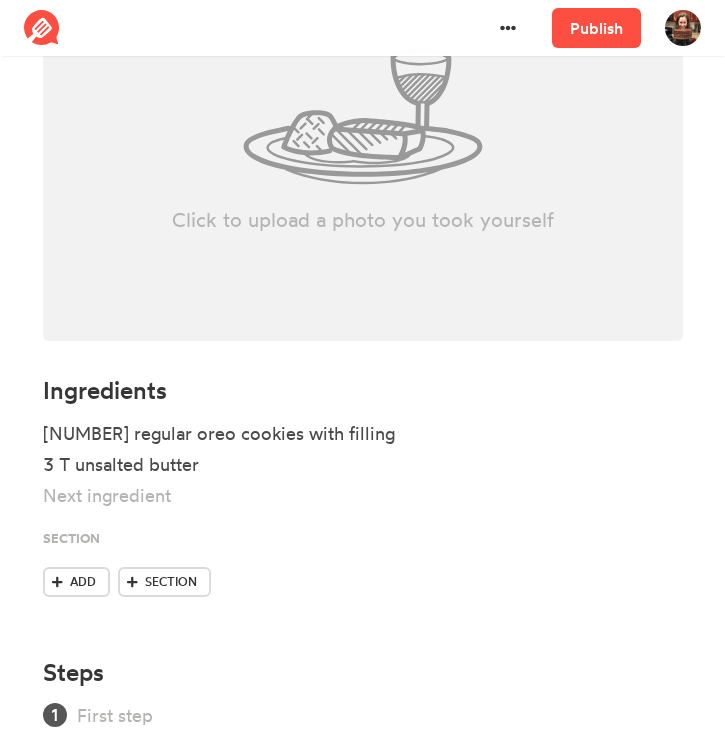 type 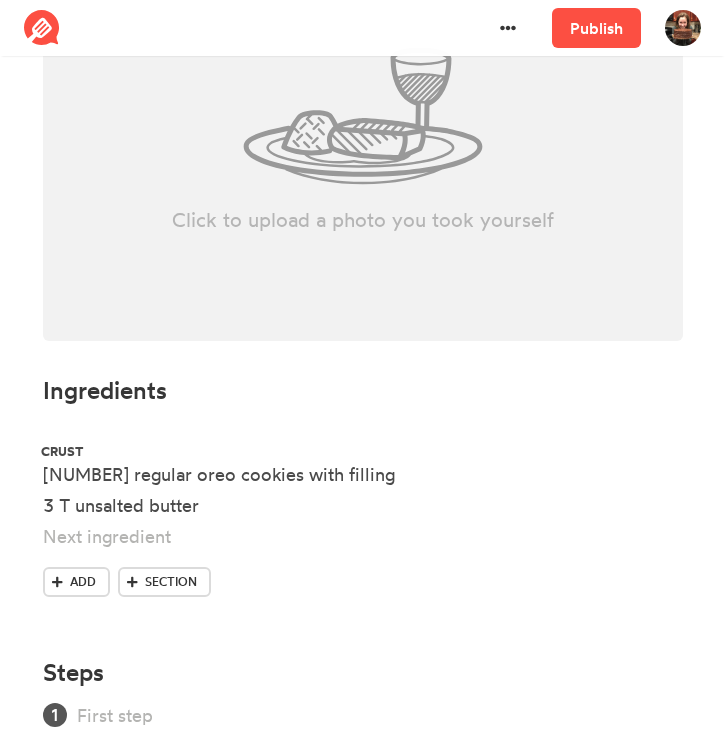 drag, startPoint x: 642, startPoint y: 537, endPoint x: 640, endPoint y: 449, distance: 88.02273 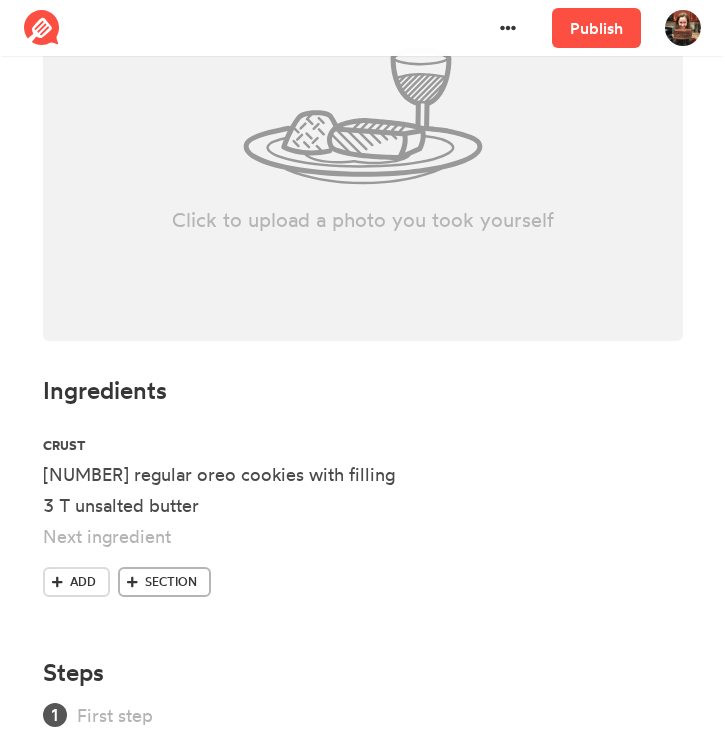 click on "Section" at bounding box center [171, 582] 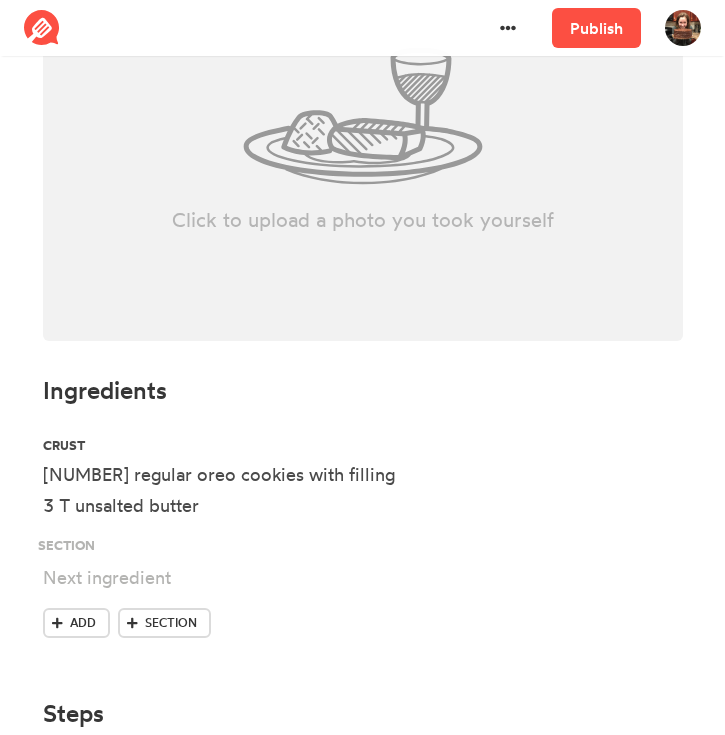 drag, startPoint x: 645, startPoint y: 584, endPoint x: 640, endPoint y: 547, distance: 37.336308 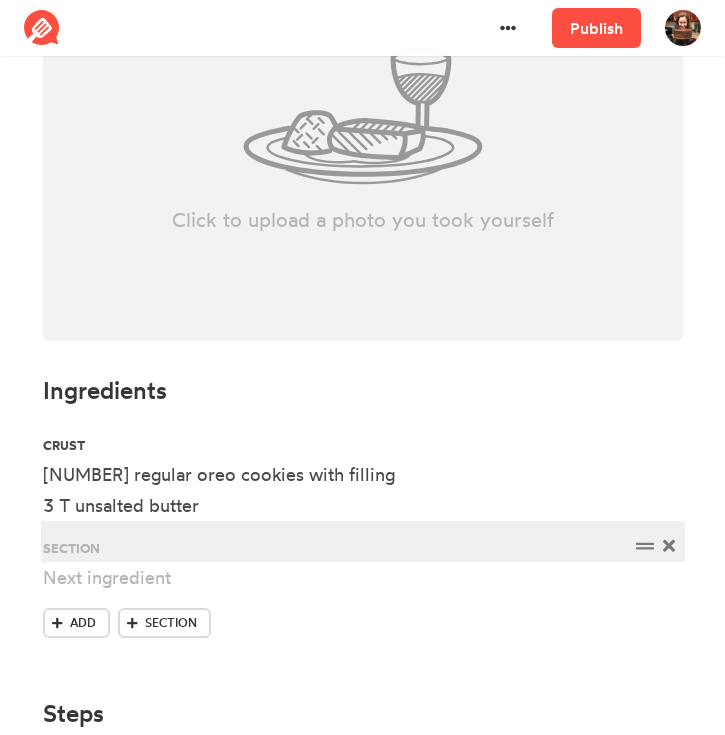 click at bounding box center [336, 546] 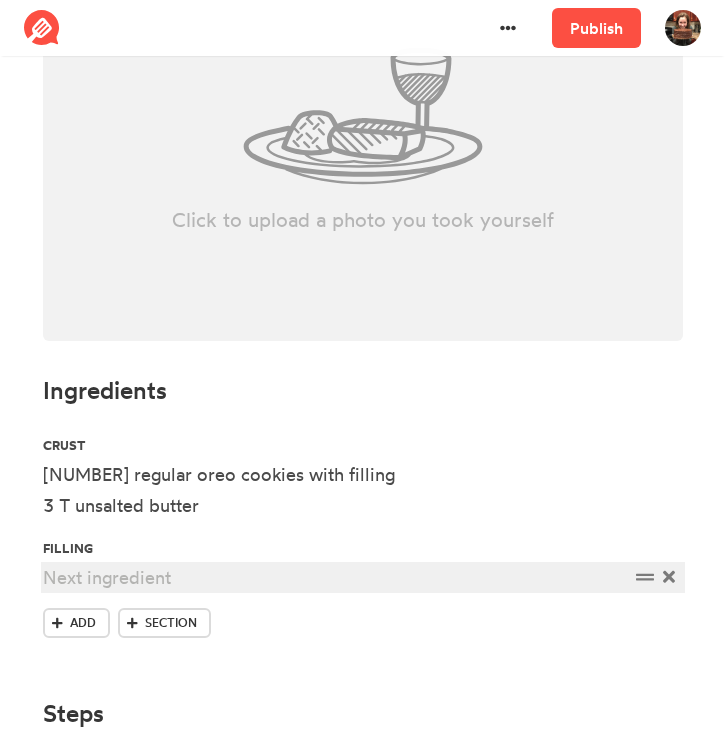 click at bounding box center (336, 577) 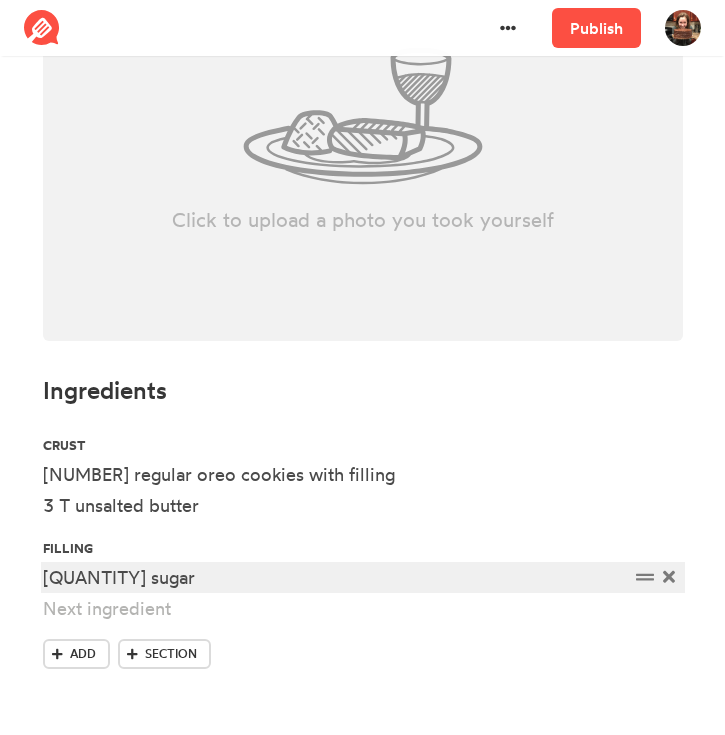 click on "[QUANTITY] sugar" at bounding box center [336, 577] 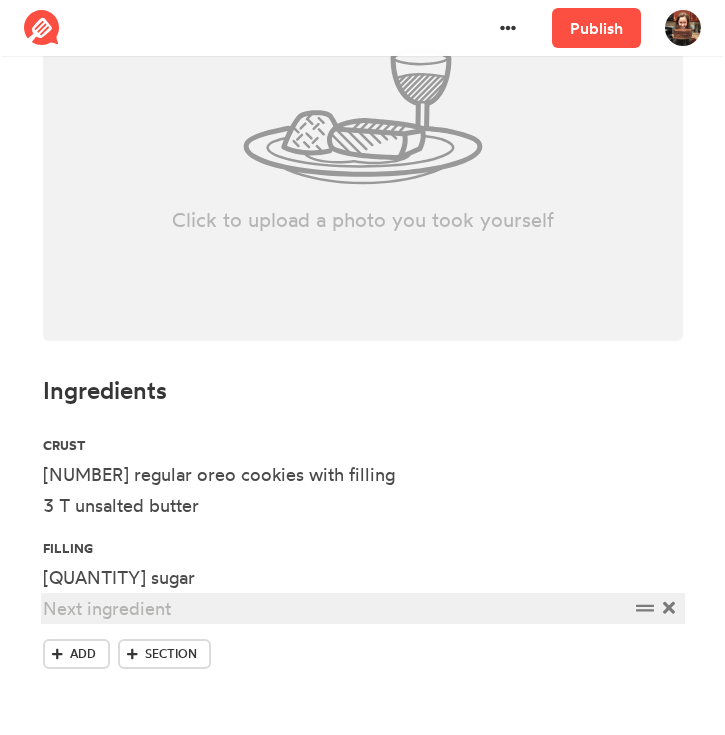 click at bounding box center (336, 608) 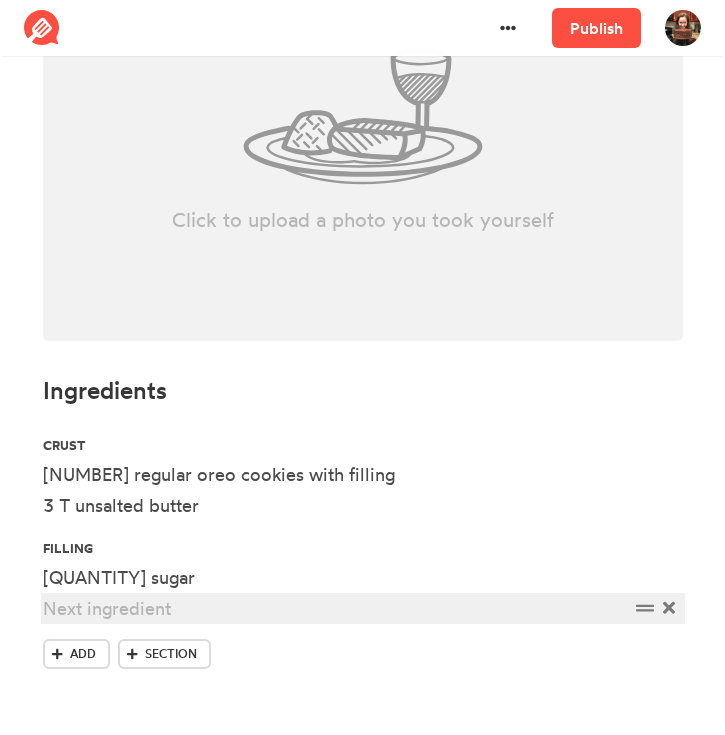type 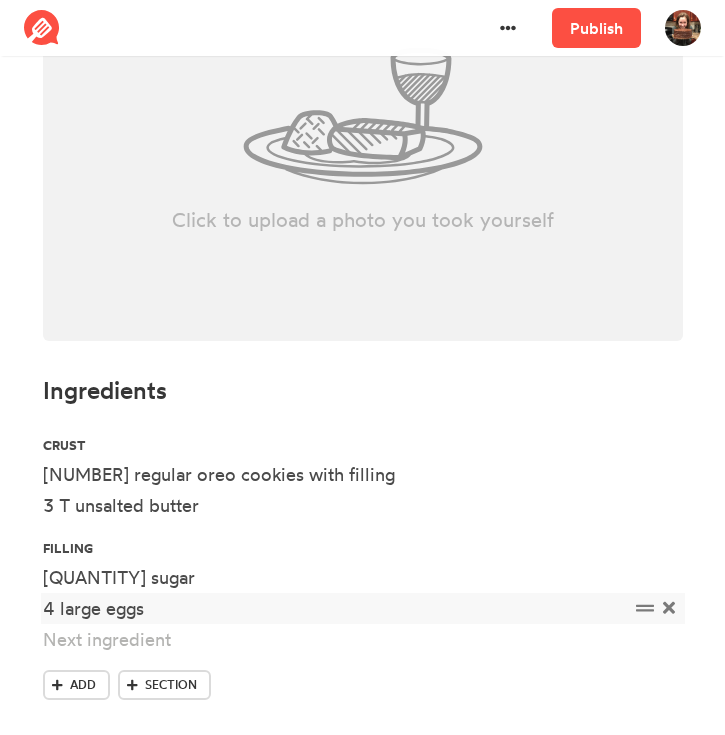 type 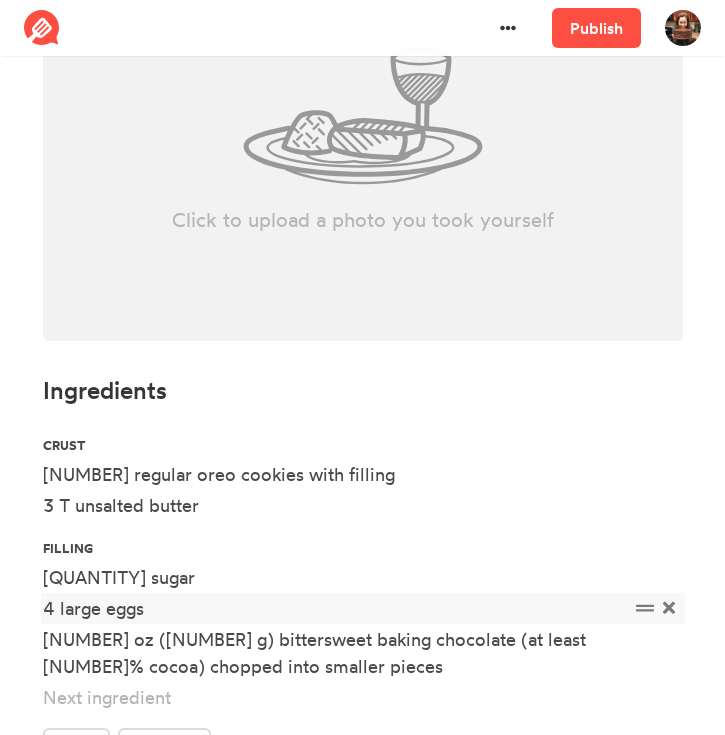 type 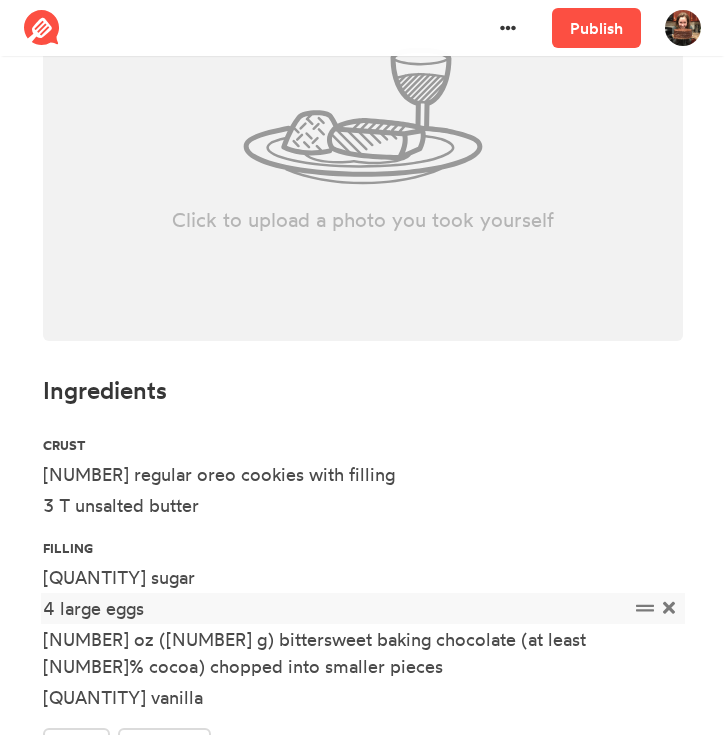 scroll, scrollTop: 413, scrollLeft: 0, axis: vertical 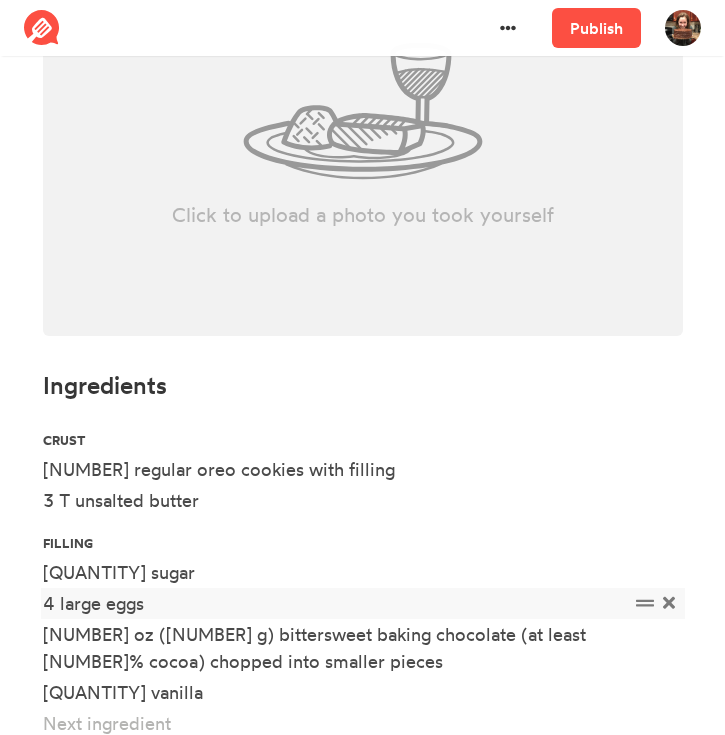 type 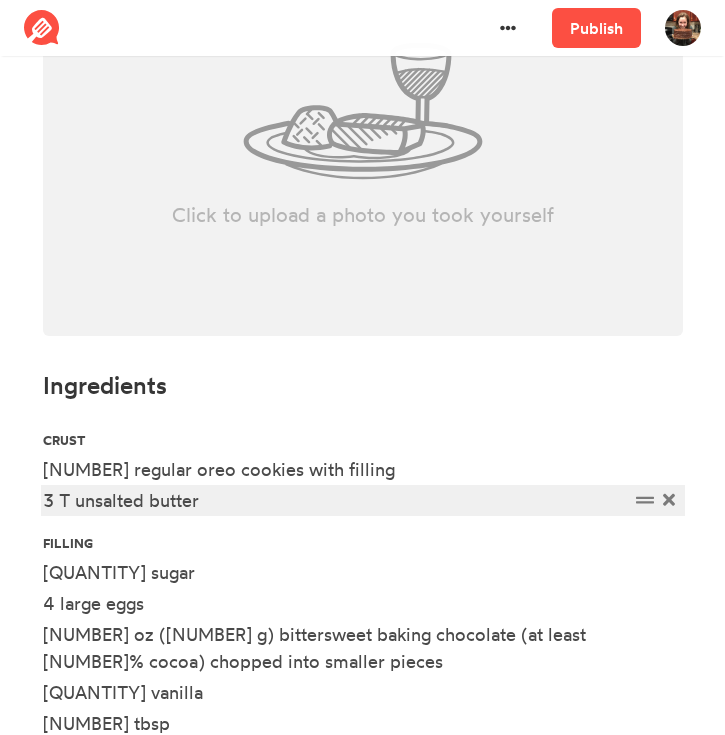 click on "3 T unsalted butter" at bounding box center (336, 500) 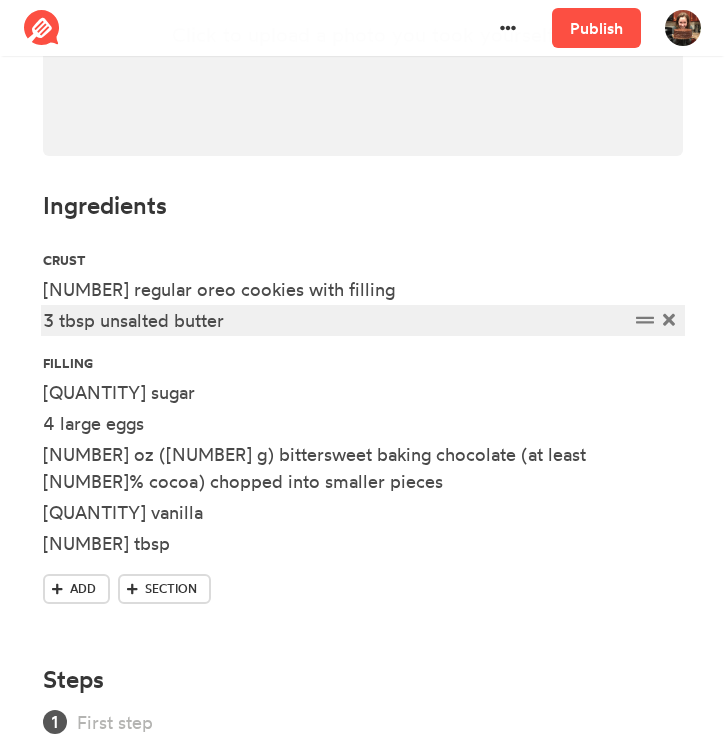 scroll, scrollTop: 608, scrollLeft: 0, axis: vertical 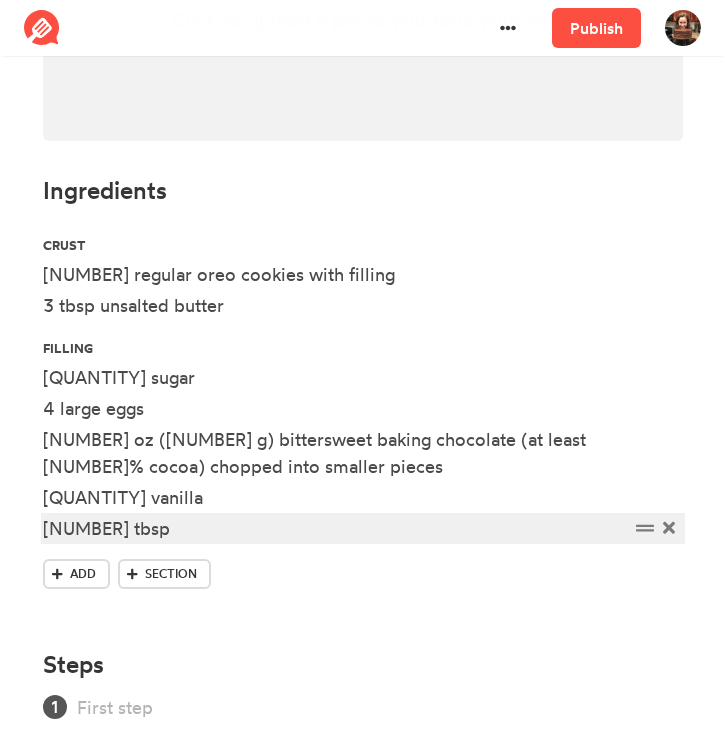 click on "[NUMBER] tbsp" at bounding box center [336, 528] 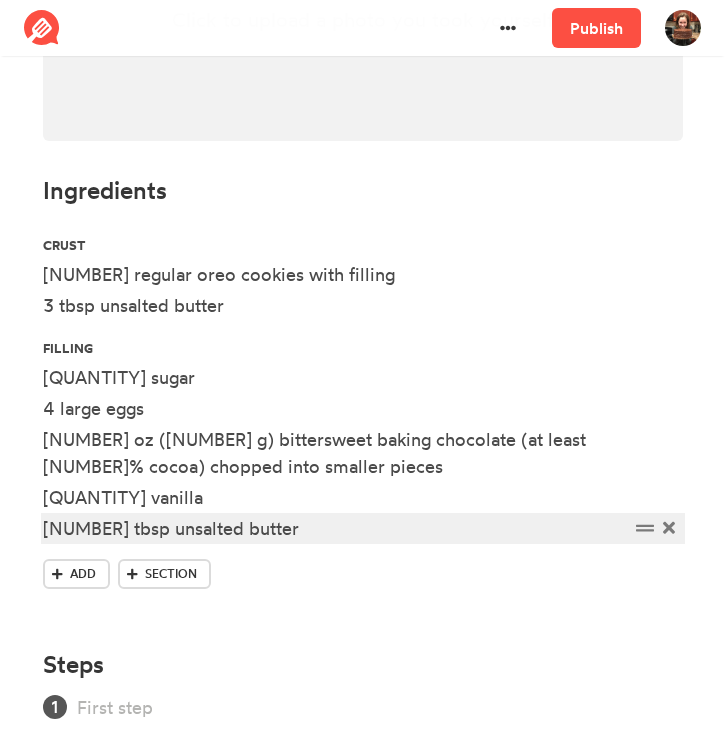 click on "[NUMBER] tbsp unsalted butter" at bounding box center [336, 528] 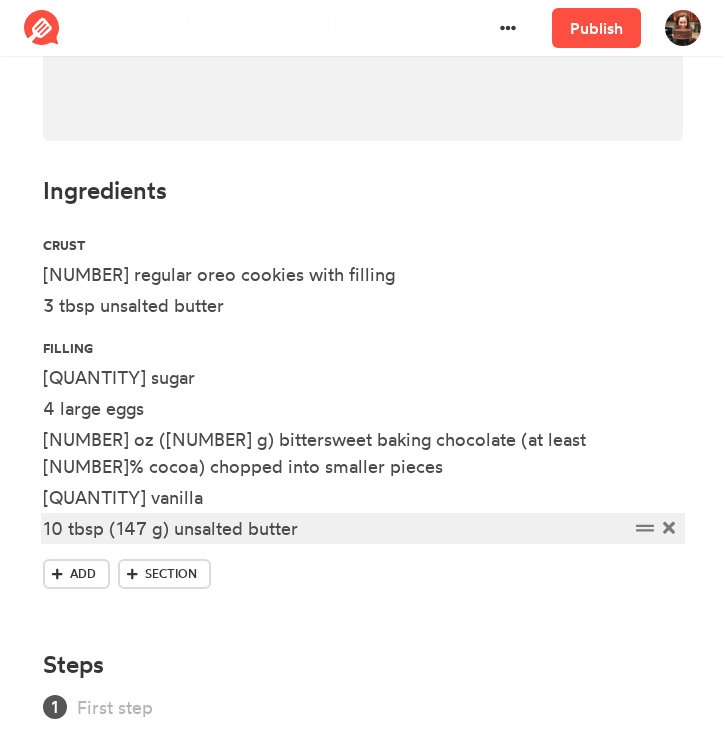 click on "10 tbsp (147 g) unsalted butter" at bounding box center (336, 528) 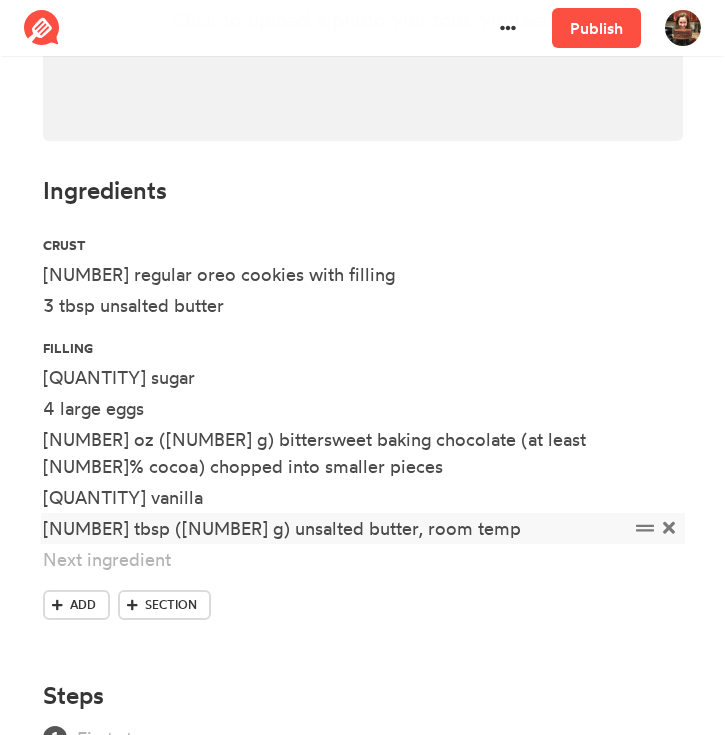 type 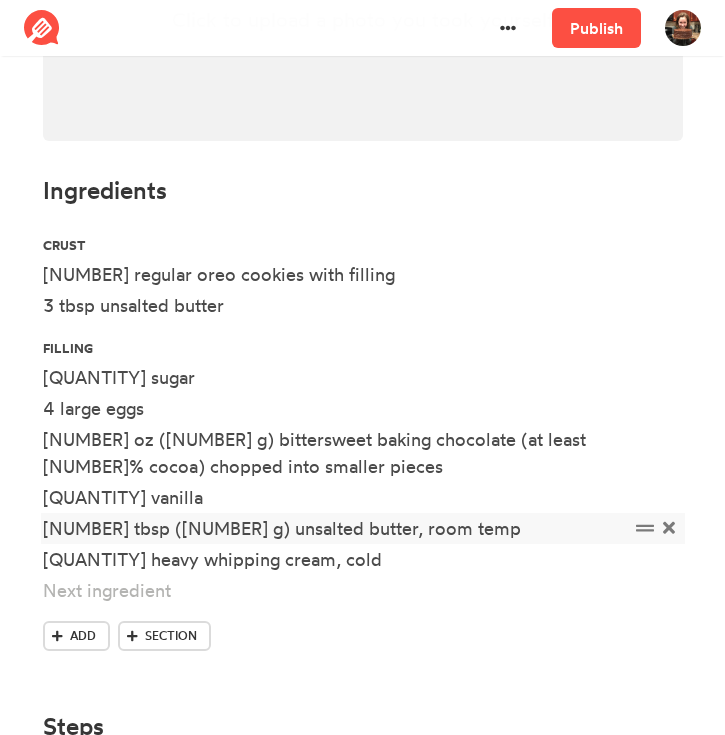 type 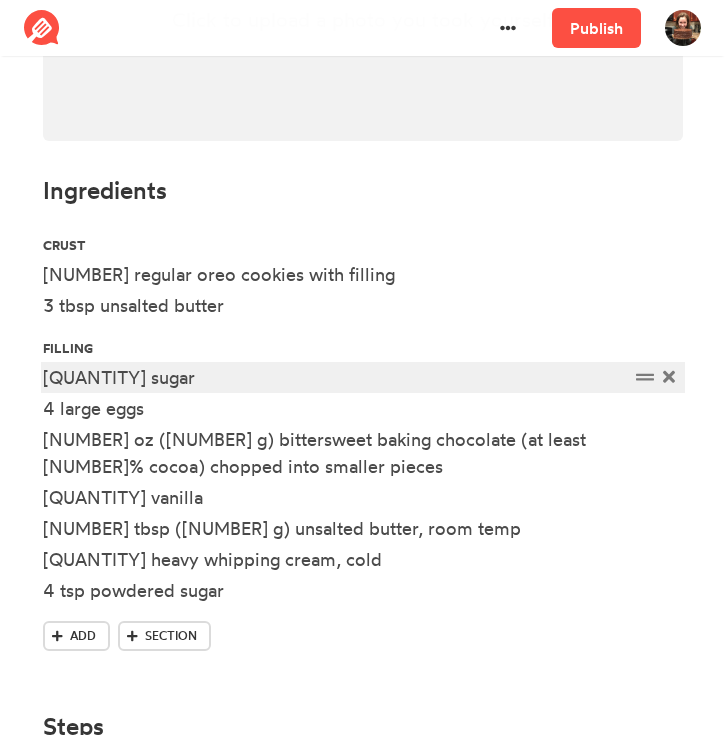 click on "[QUANTITY] sugar" at bounding box center [336, 377] 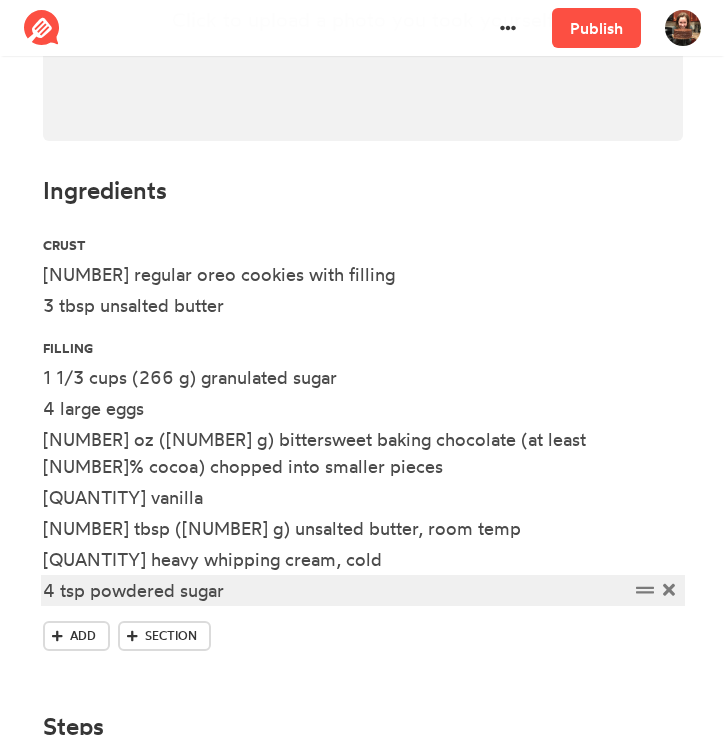 click on "4 tsp powdered sugar" at bounding box center (336, 590) 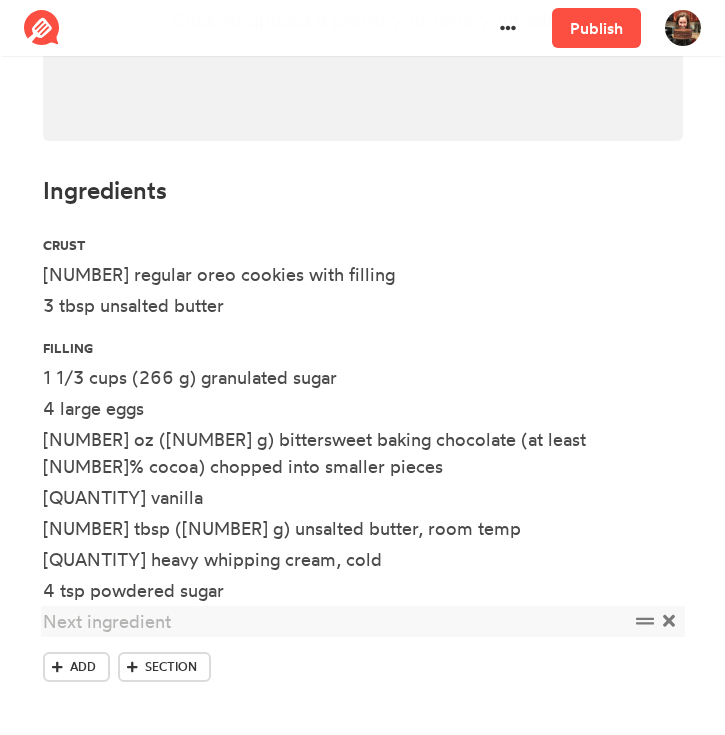 click 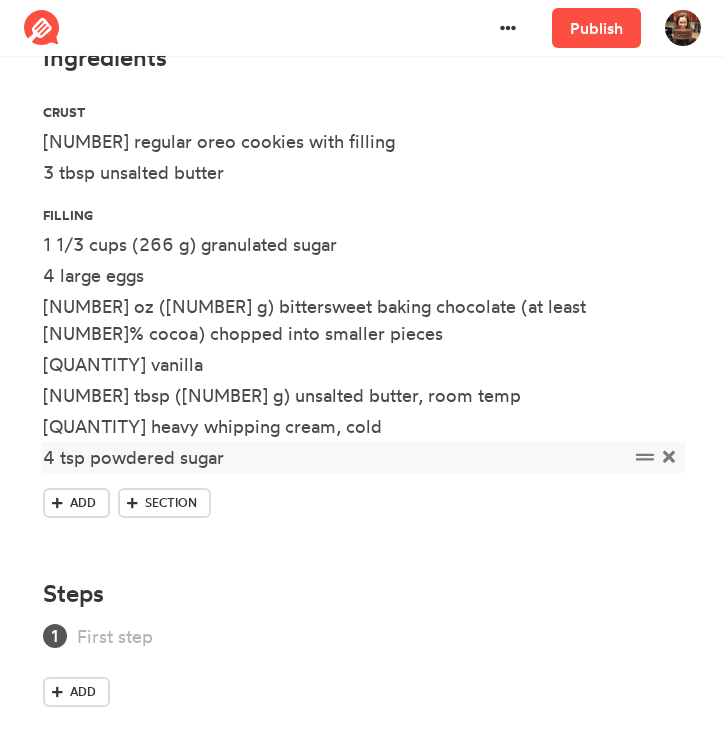 scroll, scrollTop: 765, scrollLeft: 0, axis: vertical 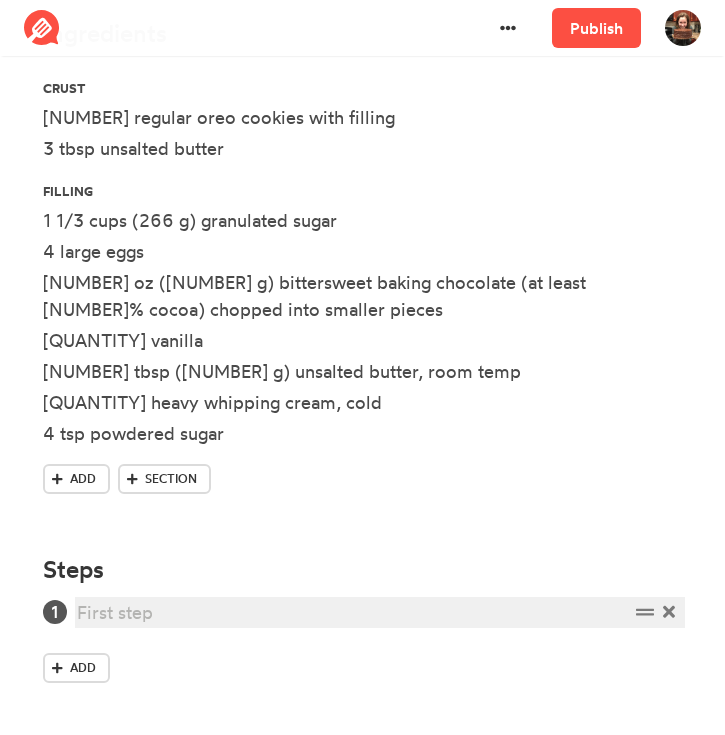 click at bounding box center [352, 612] 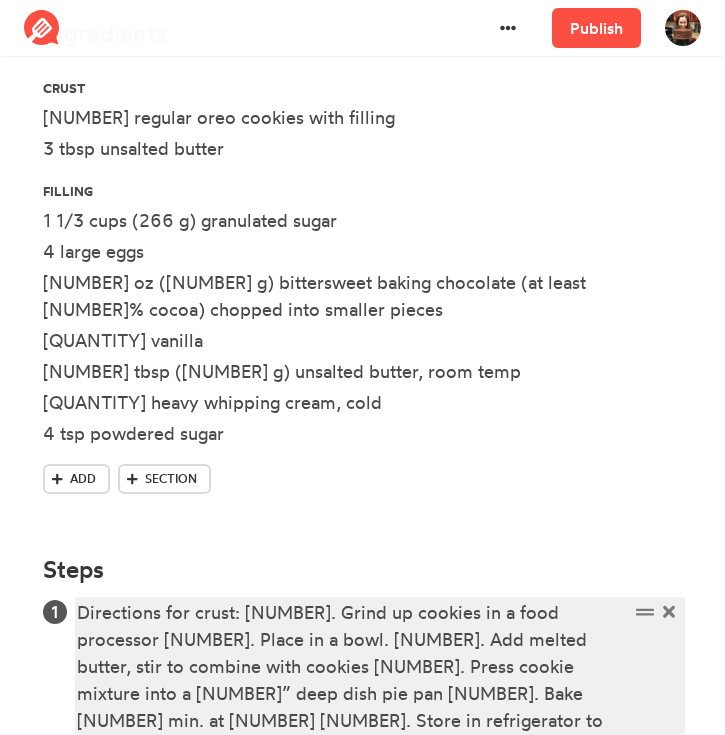 type 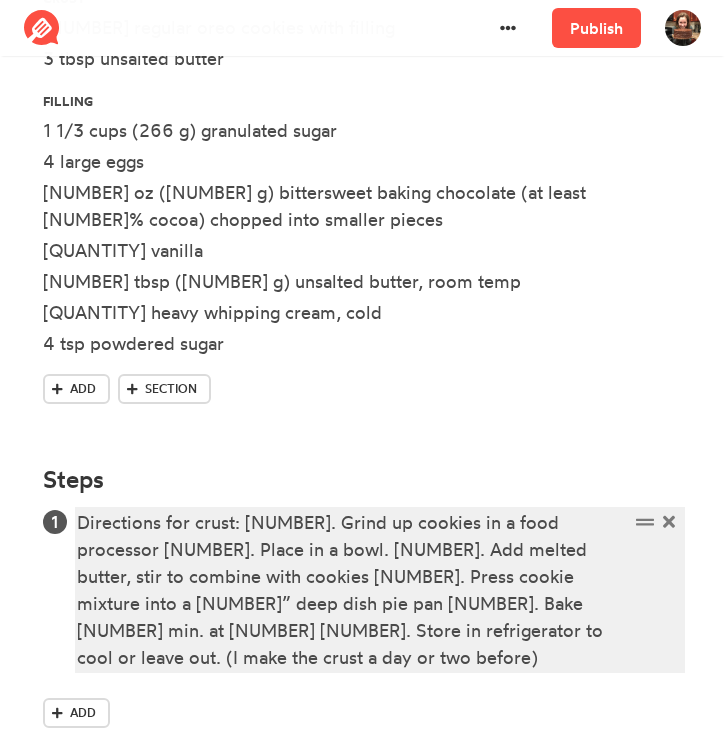 scroll, scrollTop: 873, scrollLeft: 0, axis: vertical 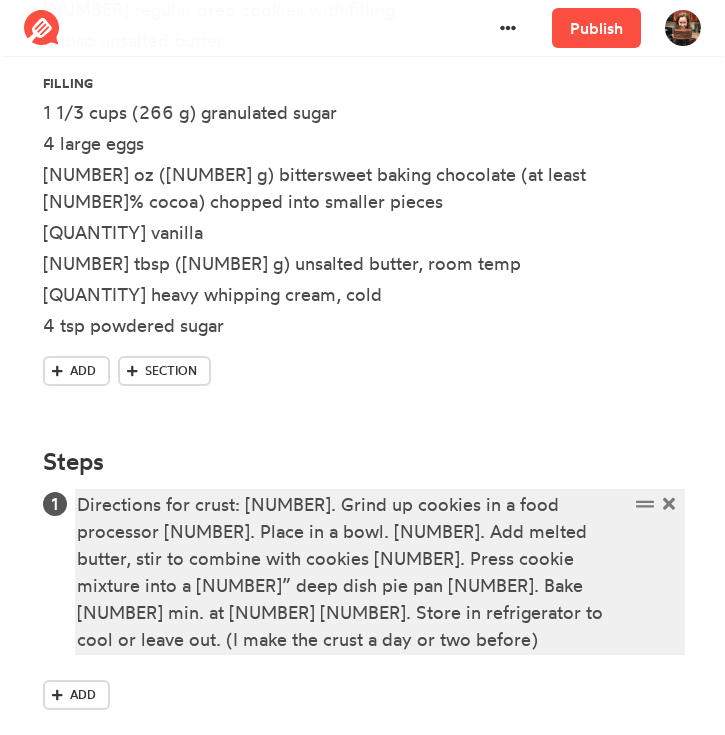 click on "Directions for crust:  [NUMBER]. Grind up cookies in a food processor  [NUMBER]. Place in a bowl.  [NUMBER]. Add melted butter, stir to combine with cookies [NUMBER]. Press cookie mixture into a [NUMBER]” deep dish pie pan  [NUMBER]. Bake [NUMBER] min. at [NUMBER]  [NUMBER]. Store in refrigerator to cool or leave out.  (I make the crust a day or two before)" at bounding box center [352, 572] 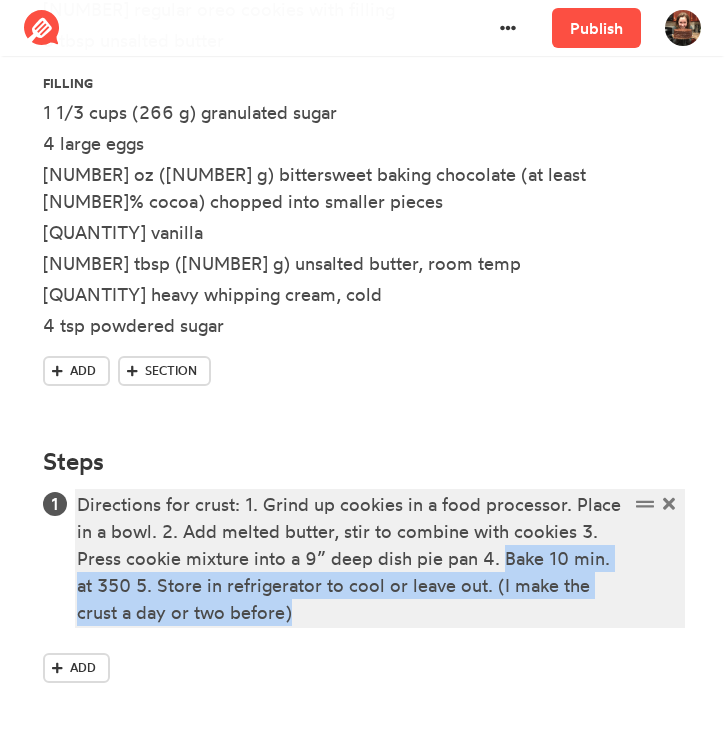 drag, startPoint x: 305, startPoint y: 613, endPoint x: 504, endPoint y: 562, distance: 205.43126 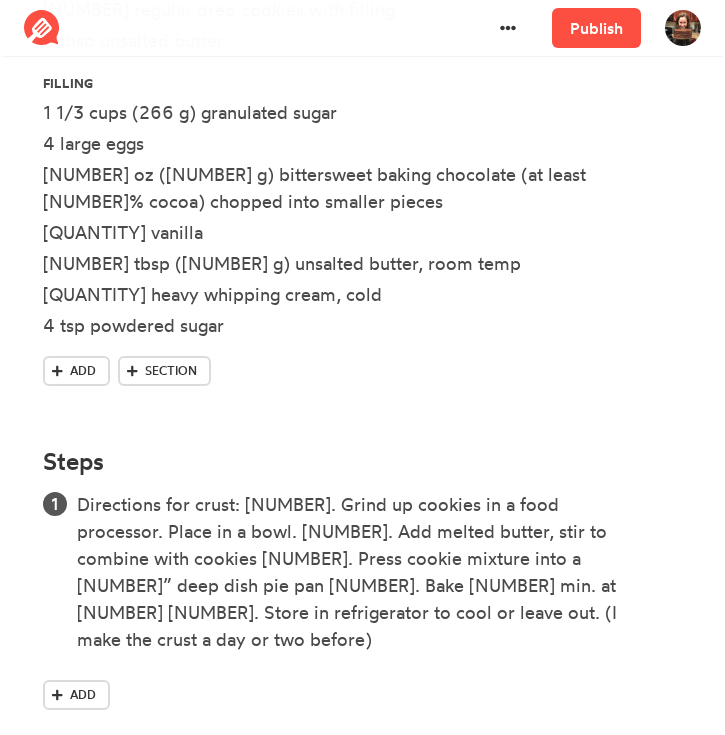 click on "Add" at bounding box center [363, 699] 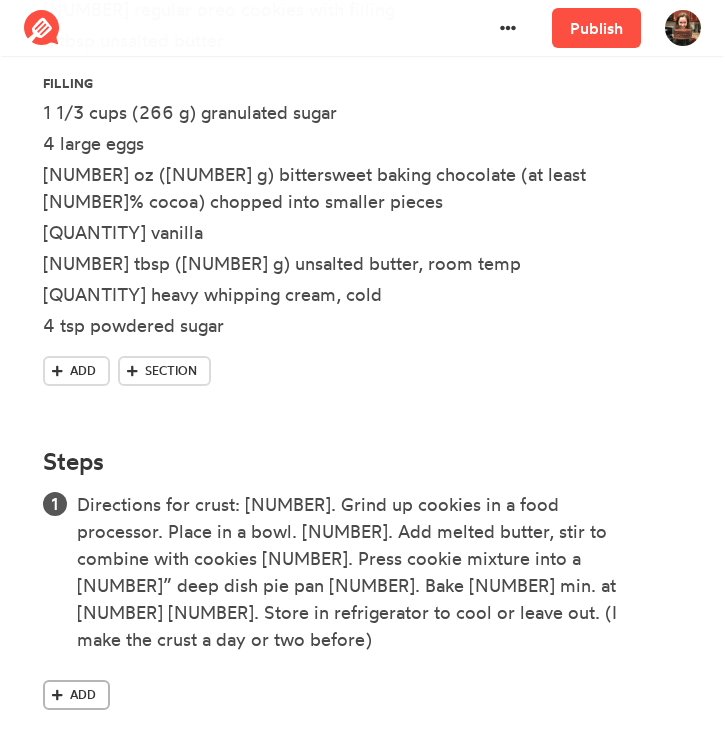 click on "Add" at bounding box center [83, 695] 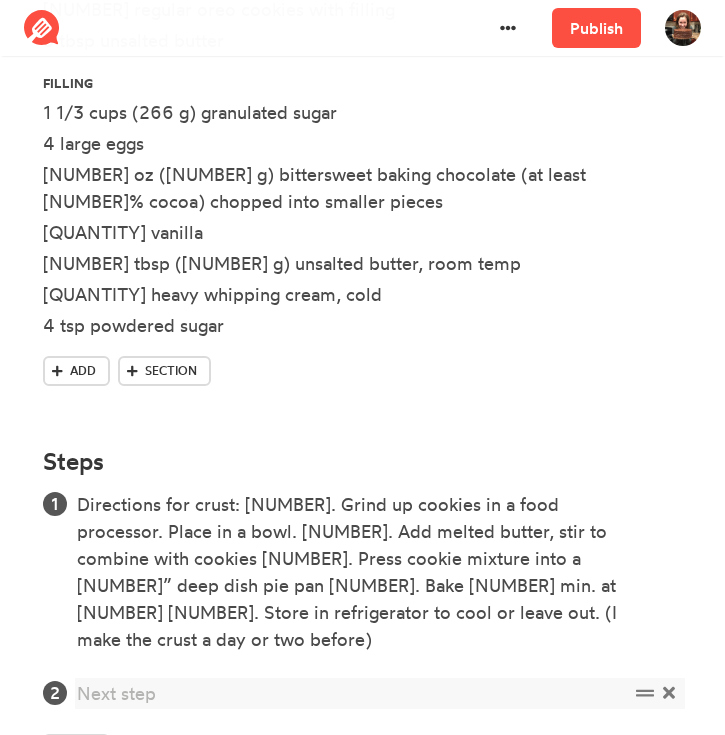 type 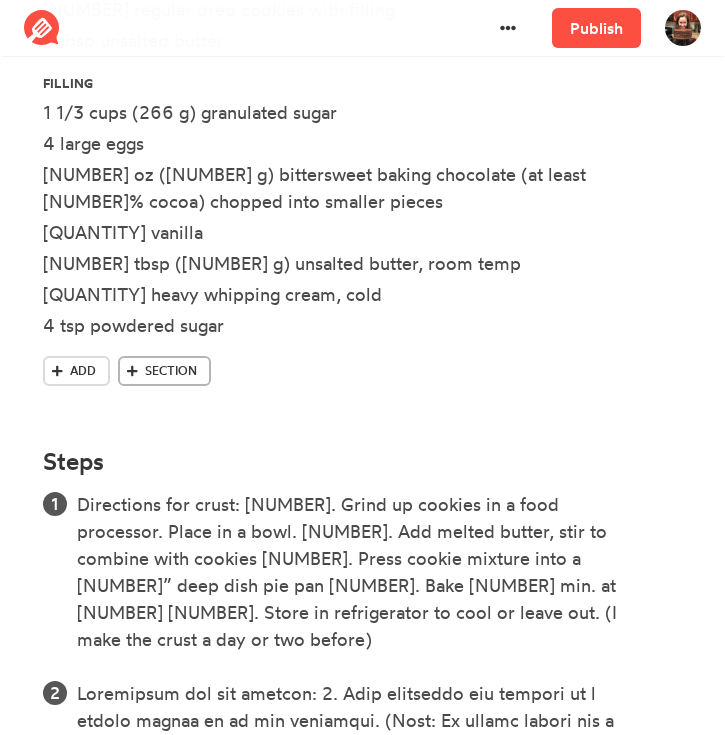 click on "Section" at bounding box center (171, 371) 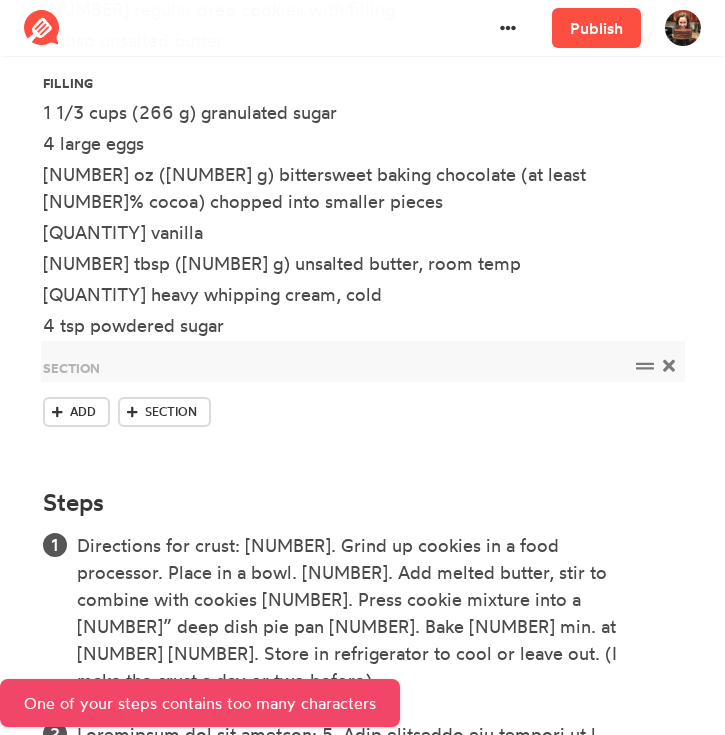 type 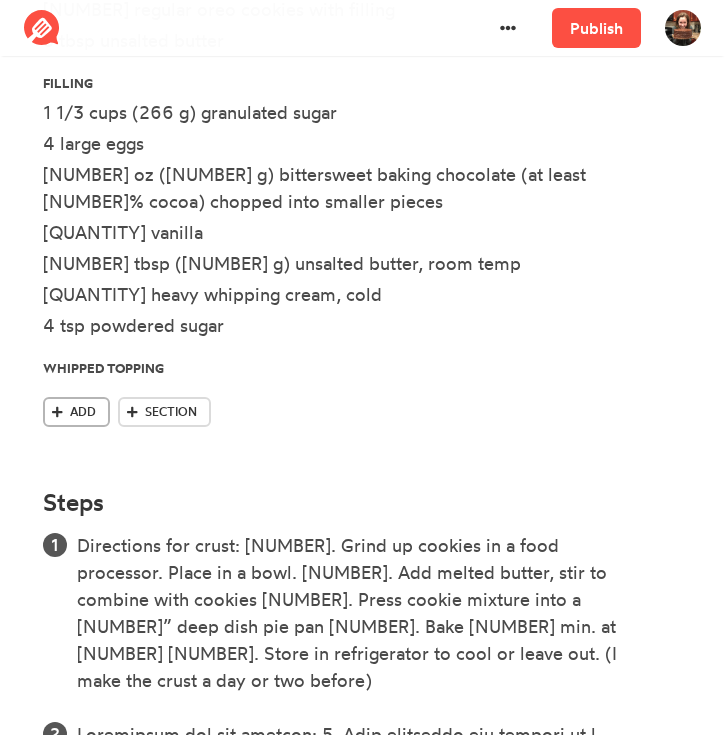 click on "Add" at bounding box center [83, 412] 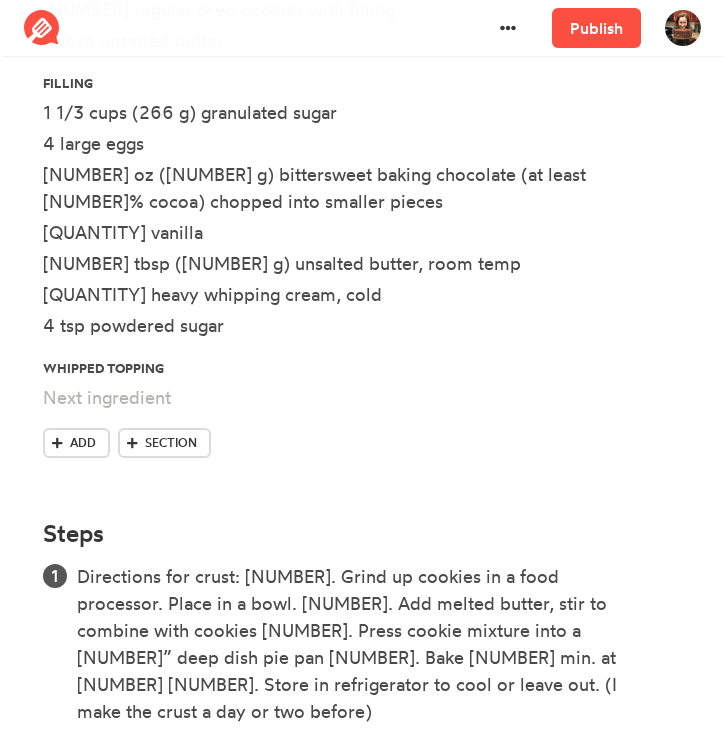 type 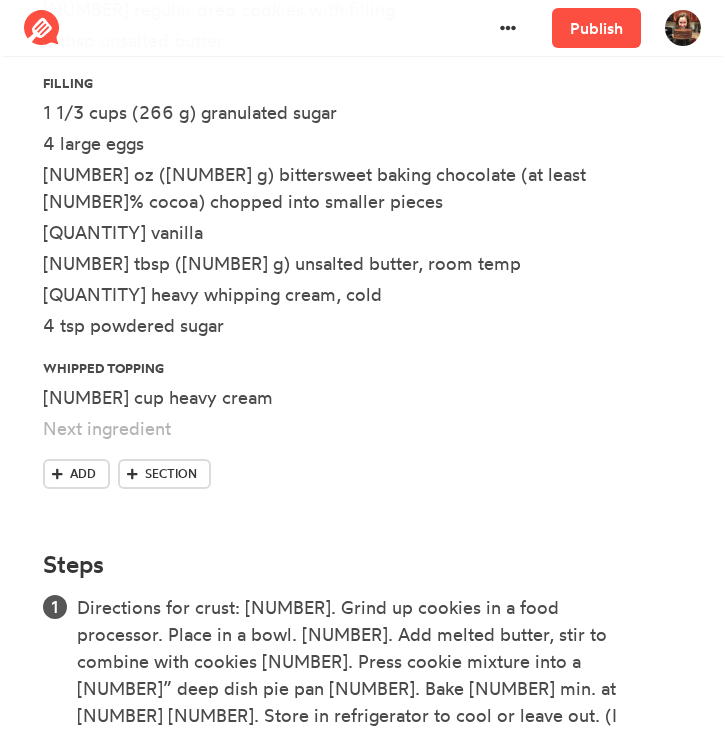 type 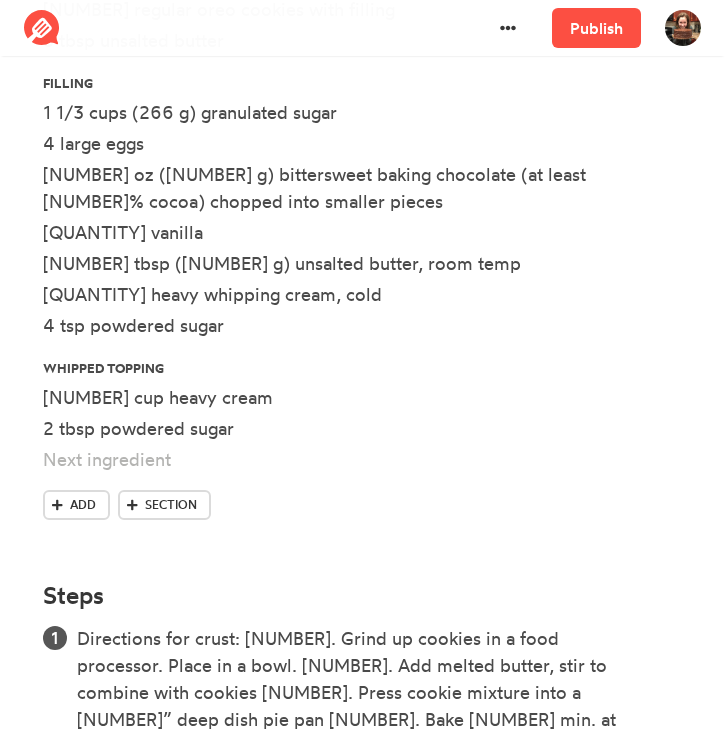 type 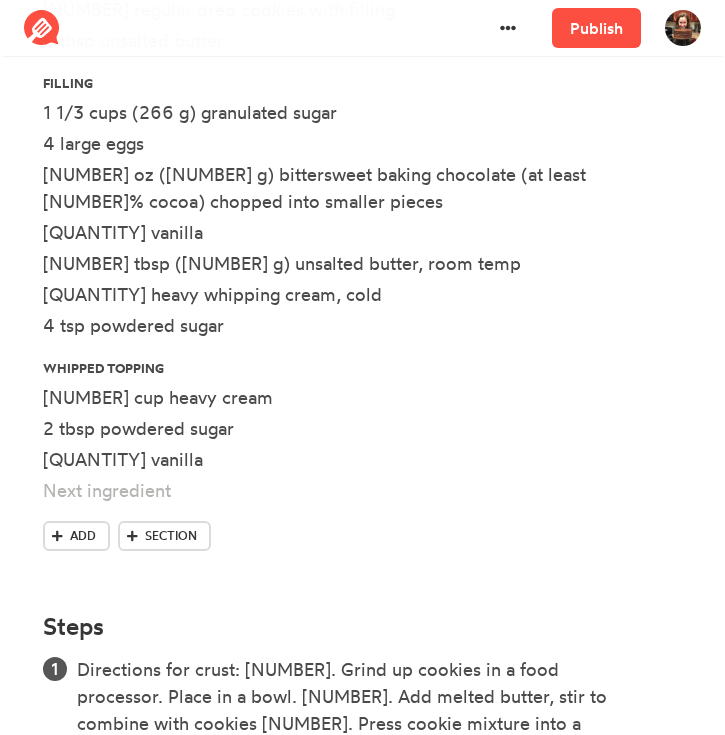 type 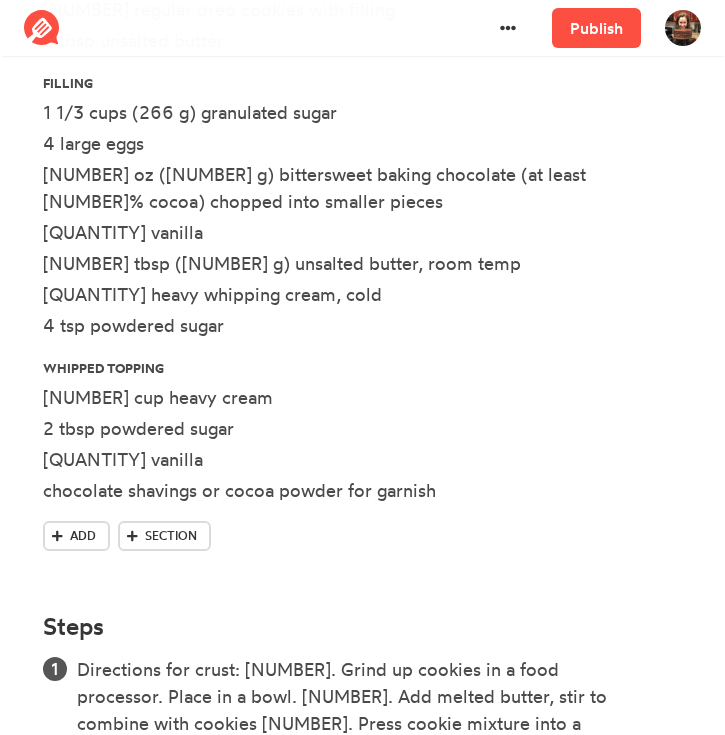 click on "Steps Directions for crust: 1. Grind up cookies in a food processor. Place in a bowl. 2. Add melted butter, stir to combine with cookies 3. Press cookie mixture into a 9” deep dish pie pan 4. Bake 10 min. at 350 5. Store in refrigerator to cool or leave out. (I make the crust a day or two before) Add" at bounding box center [363, 1066] 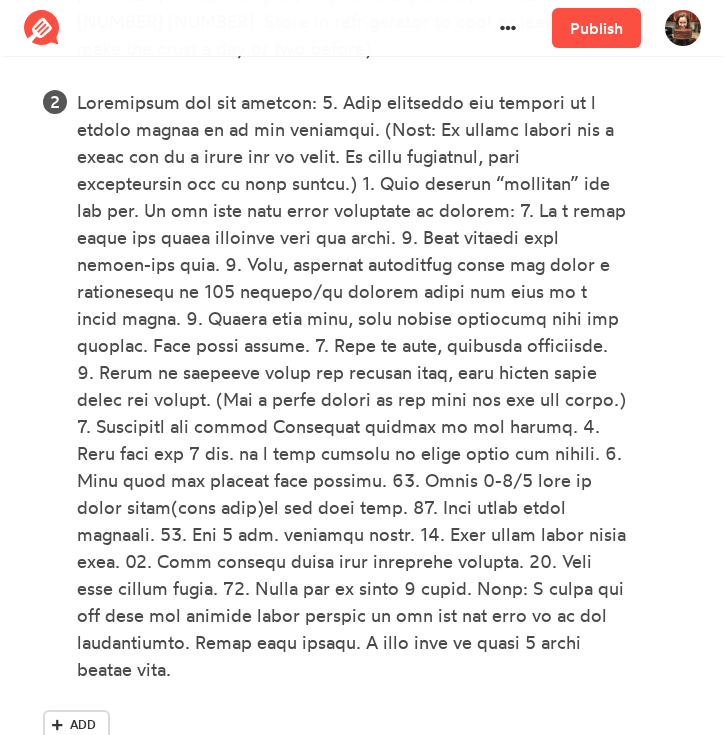 scroll, scrollTop: 1632, scrollLeft: 0, axis: vertical 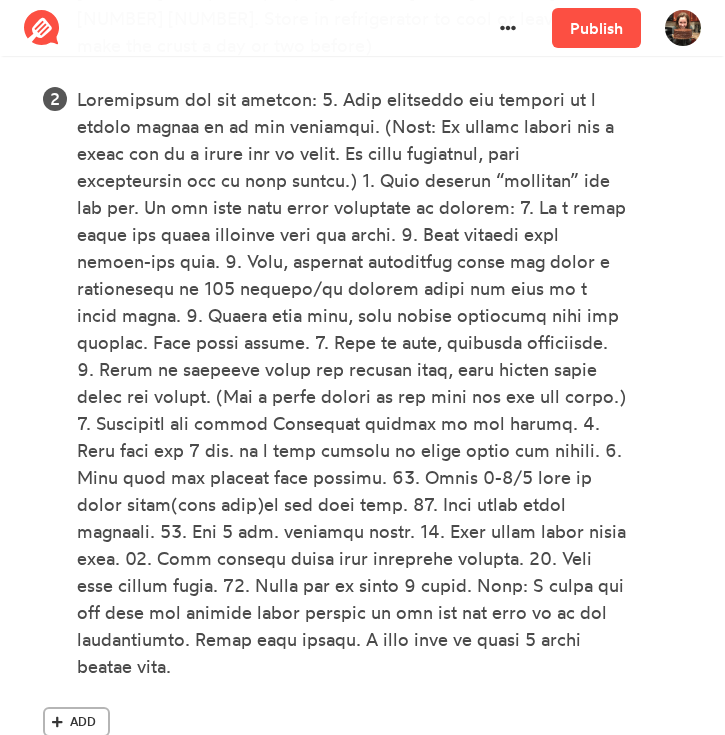 click on "Add" at bounding box center (83, 722) 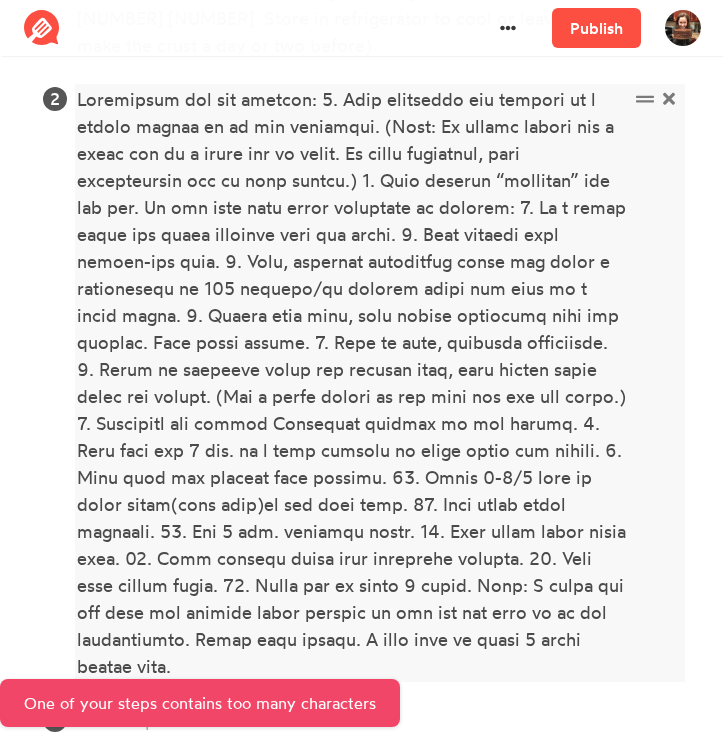 scroll, scrollTop: 1686, scrollLeft: 0, axis: vertical 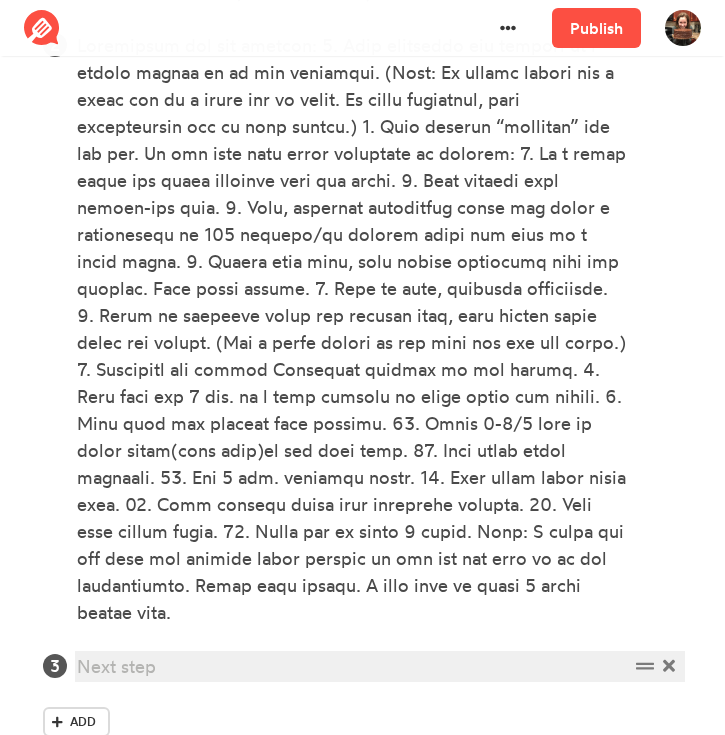 paste 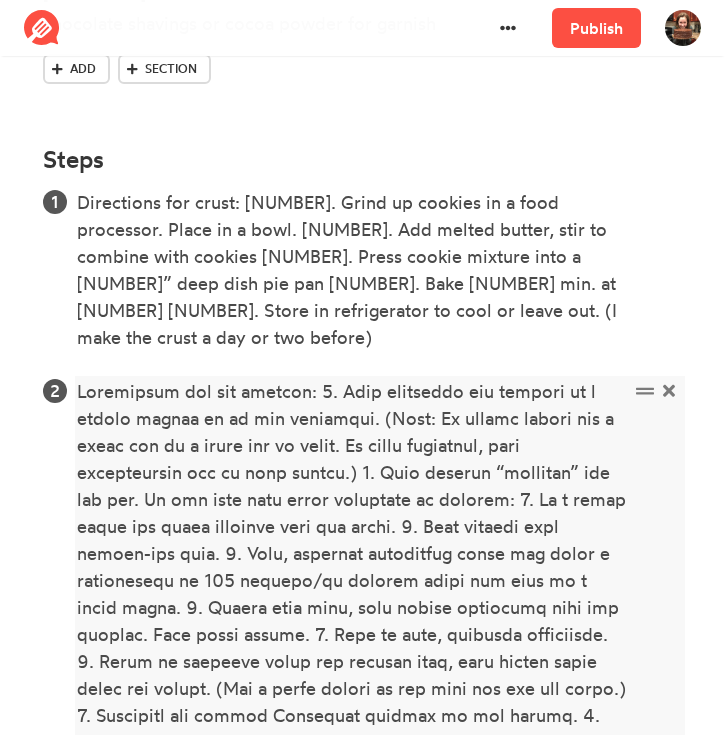 scroll, scrollTop: 1310, scrollLeft: 0, axis: vertical 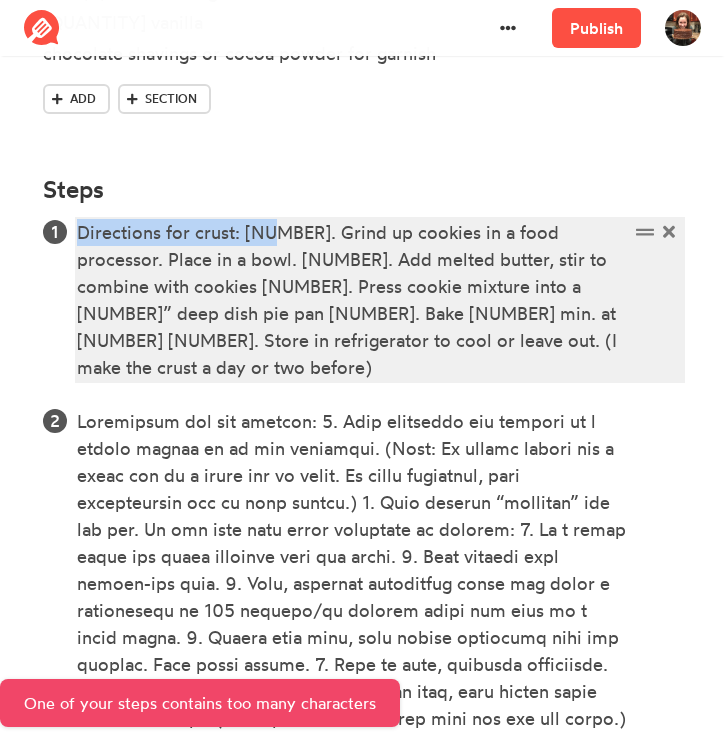 drag, startPoint x: 261, startPoint y: 231, endPoint x: 79, endPoint y: 239, distance: 182.17574 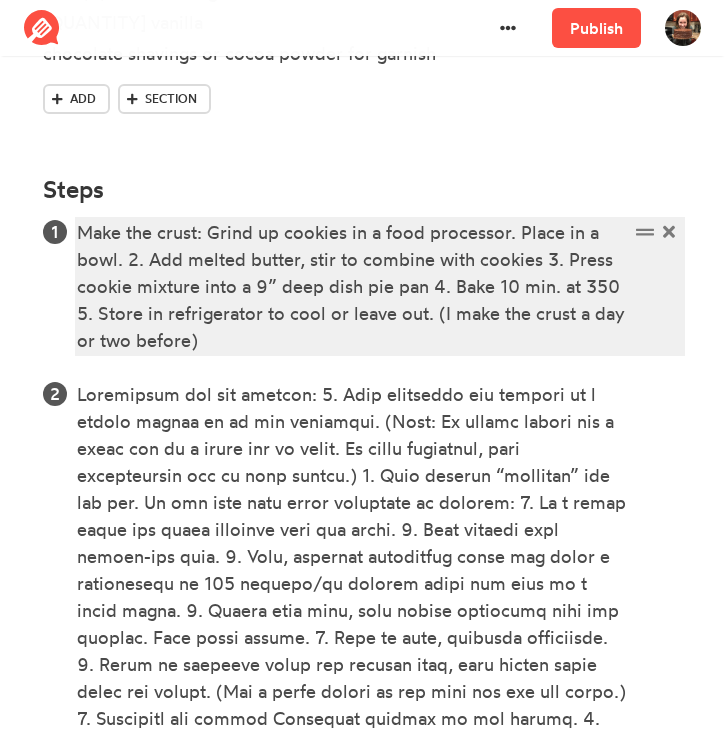 click on "Make the crust: Grind up cookies in a food processor. Place in a bowl. 2. Add melted butter, stir to combine with cookies 3. Press cookie mixture into a 9” deep dish pie pan 4. Bake 10 min. at 350 5. Store in refrigerator to cool or leave out. (I make the crust a day or two before)" at bounding box center [352, 286] 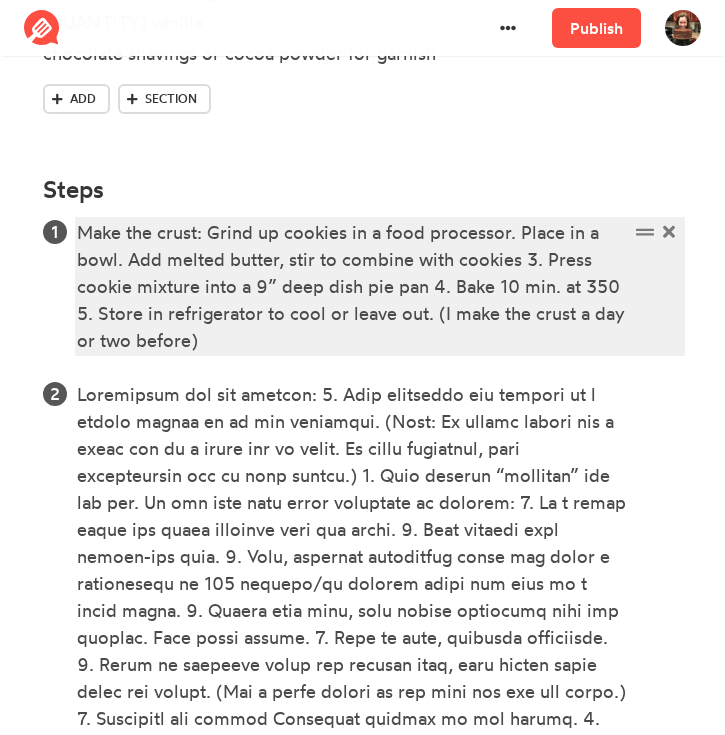 click on "Make the crust: Grind up cookies in a food processor. Place in a bowl. Add melted butter, stir to combine with cookies 3. Press cookie mixture into a 9” deep dish pie pan 4. Bake 10 min. at 350 5. Store in refrigerator to cool or leave out. (I make the crust a day or two before)" at bounding box center [352, 286] 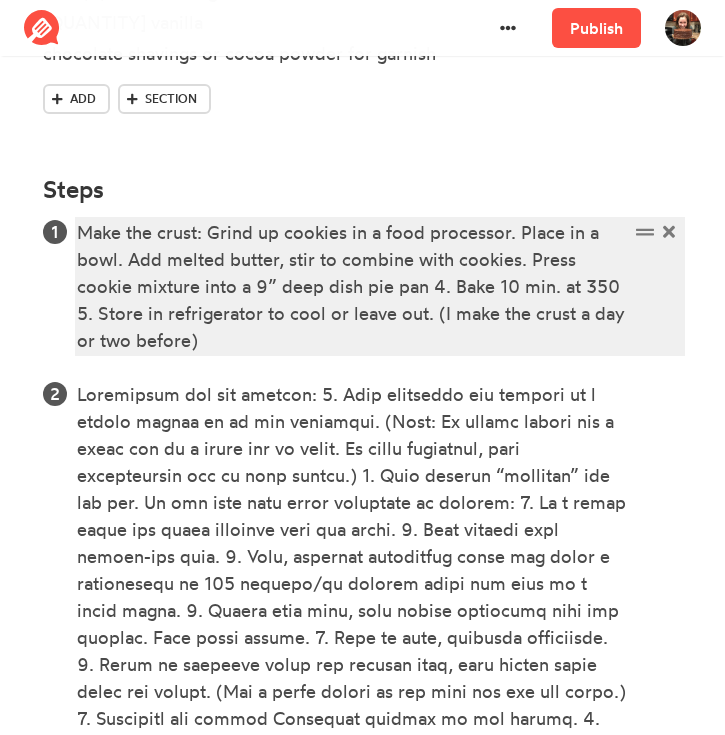 click on "Make the crust: Grind up cookies in a food processor. Place in a bowl. Add melted butter, stir to combine with cookies. Press cookie mixture into a 9” deep dish pie pan 4. Bake 10 min. at 350 5. Store in refrigerator to cool or leave out. (I make the crust a day or two before)" at bounding box center [352, 286] 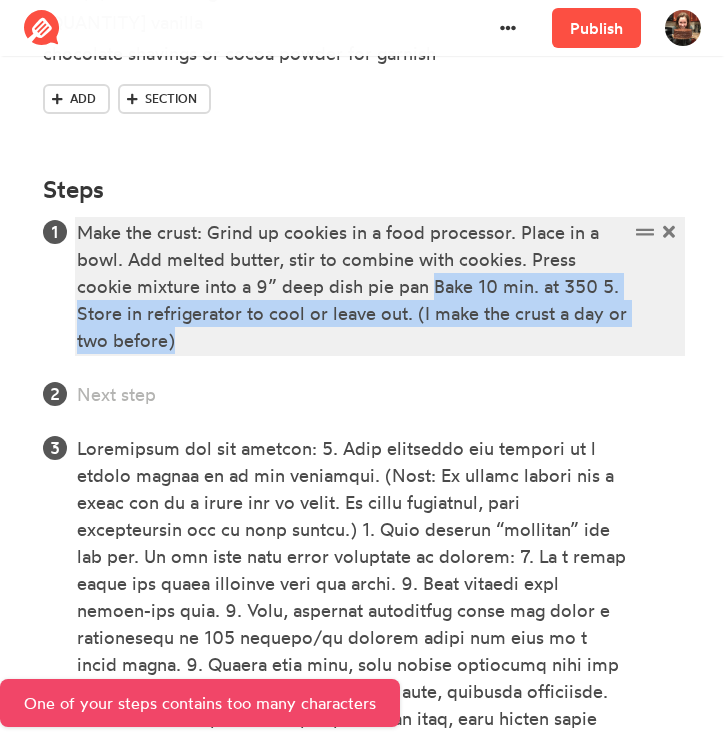 drag, startPoint x: 434, startPoint y: 285, endPoint x: 371, endPoint y: 337, distance: 81.68843 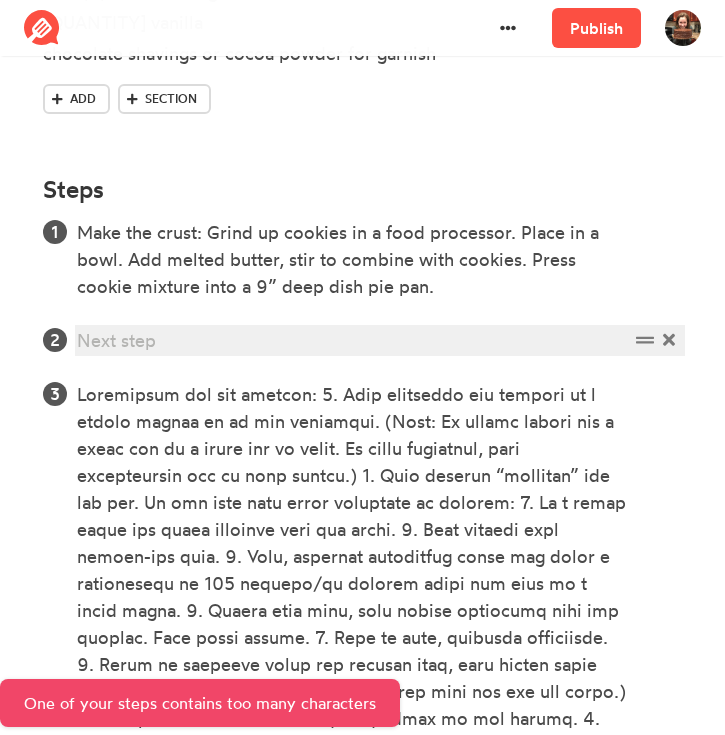 click at bounding box center [352, 340] 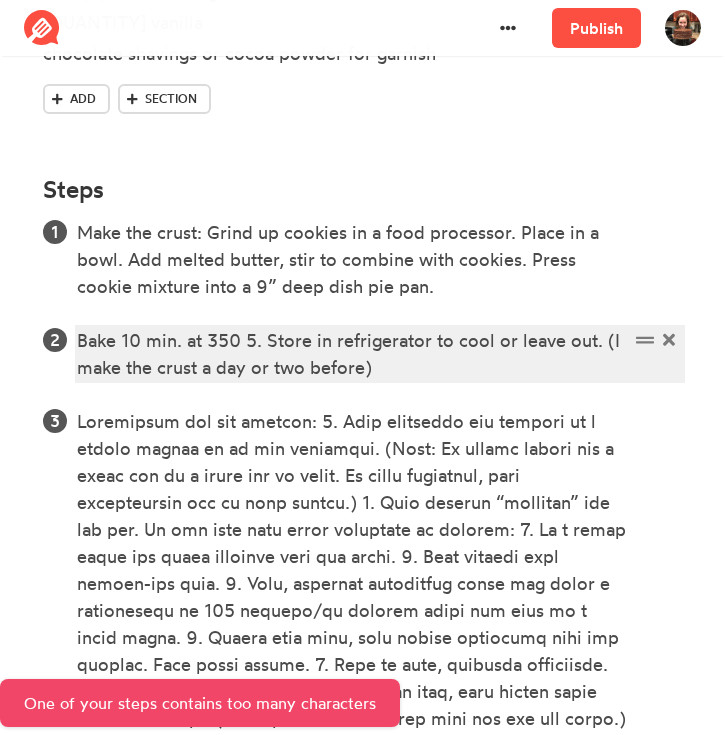 click on "Bake 10 min. at 350 5. Store in refrigerator to cool or leave out. (I make the crust a day or two before)" at bounding box center (352, 354) 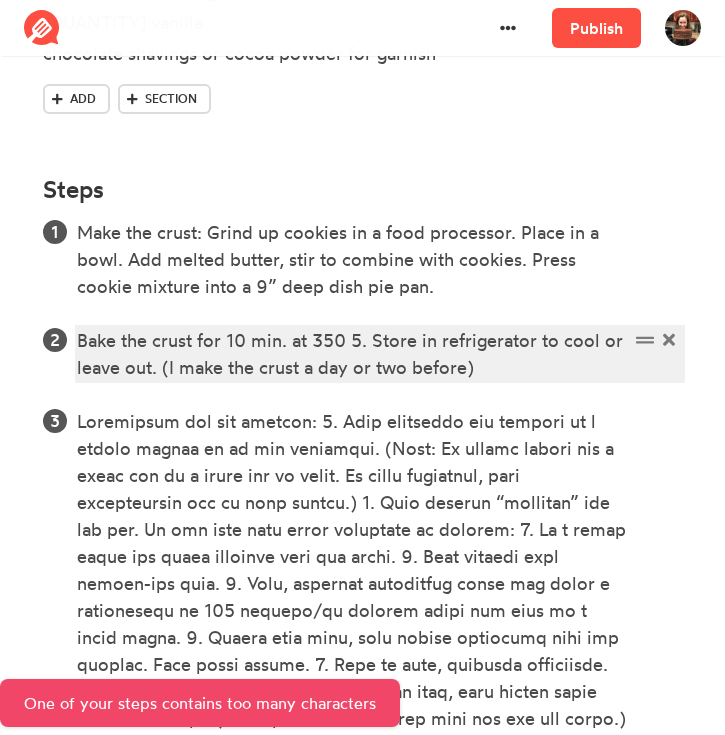 click on "Bake the crust for 10 min. at 350 5. Store in refrigerator to cool or leave out. (I make the crust a day or two before)" at bounding box center (352, 354) 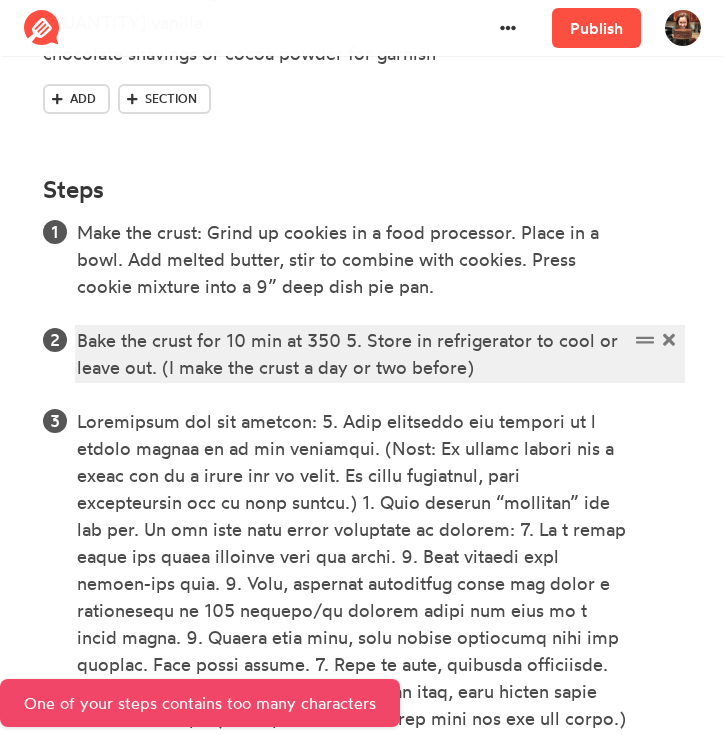 click on "Bake the crust for 10 min at 350 5. Store in refrigerator to cool or leave out. (I make the crust a day or two before)" at bounding box center [352, 354] 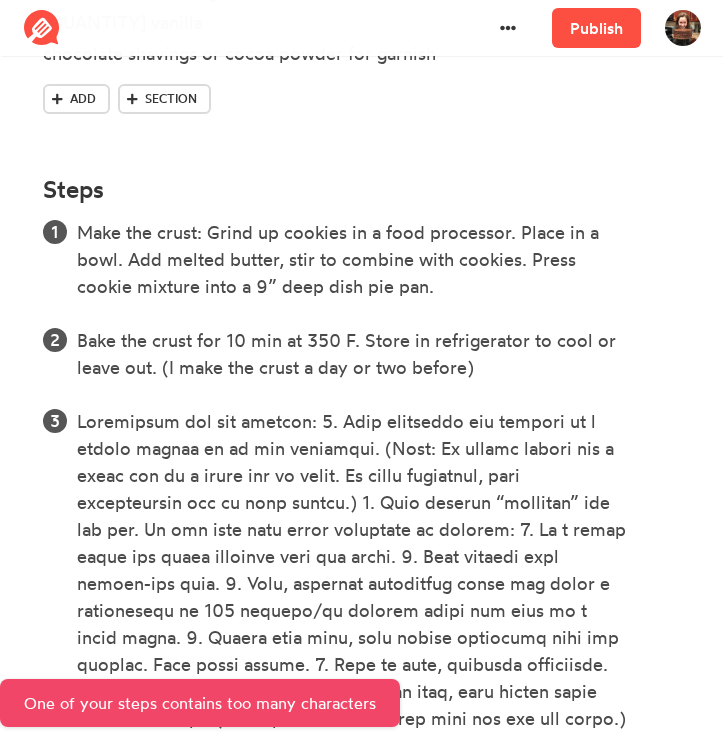 click on "Make the crust: Grind up cookies in a food processor. Place in a bowl. Add melted butter, stir to combine with cookies. Press cookie mixture into a 9” deep dish pie pan. Bake the crust for 10 min at 350 F. Store in refrigerator to cool or leave out. (I make the crust a day or two before) Directions for topping: 1. Combine cream, sugar and vanilla. 2. Beat on high speed until stiff peaks form. 3. Apply garnish (If using cocoa powder, sift to apply.)" at bounding box center [363, 664] 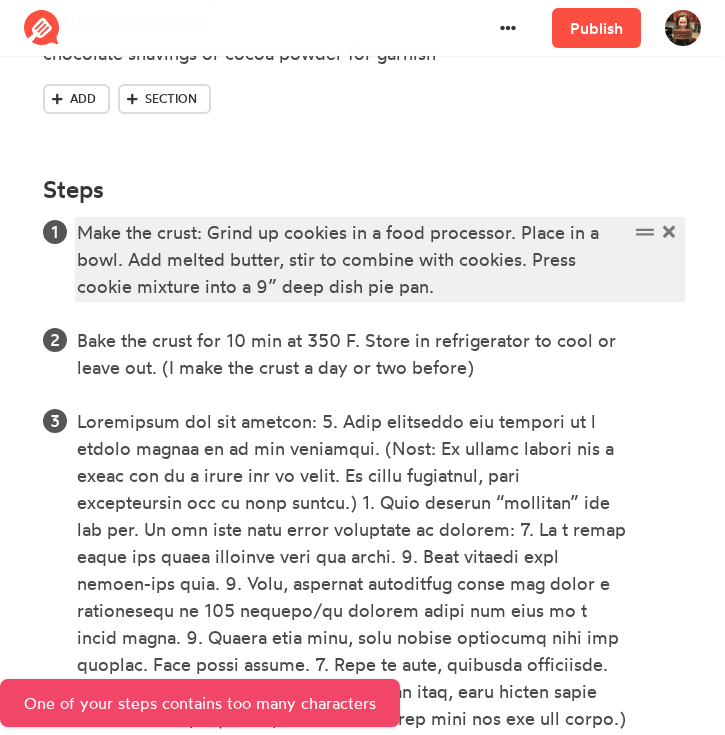 click on "Make the crust: Grind up cookies in a food processor. Place in a bowl. Add melted butter, stir to combine with cookies. Press cookie mixture into a 9” deep dish pie pan." at bounding box center [352, 259] 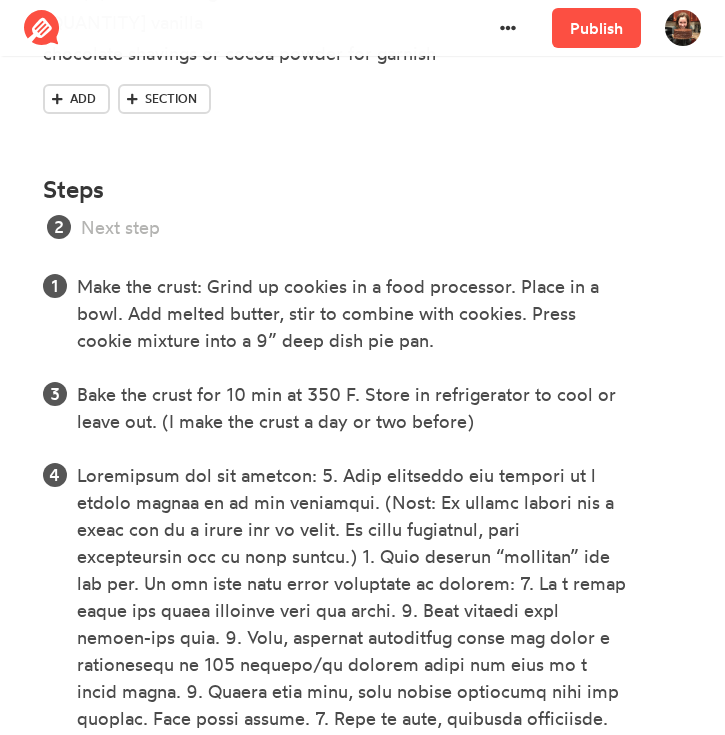 drag, startPoint x: 648, startPoint y: 342, endPoint x: 652, endPoint y: 228, distance: 114.07015 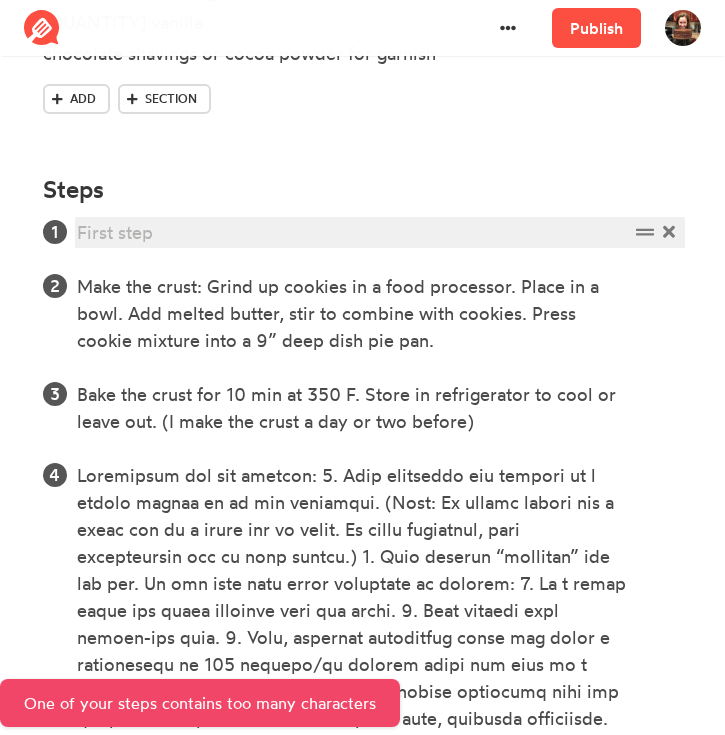 click at bounding box center [352, 232] 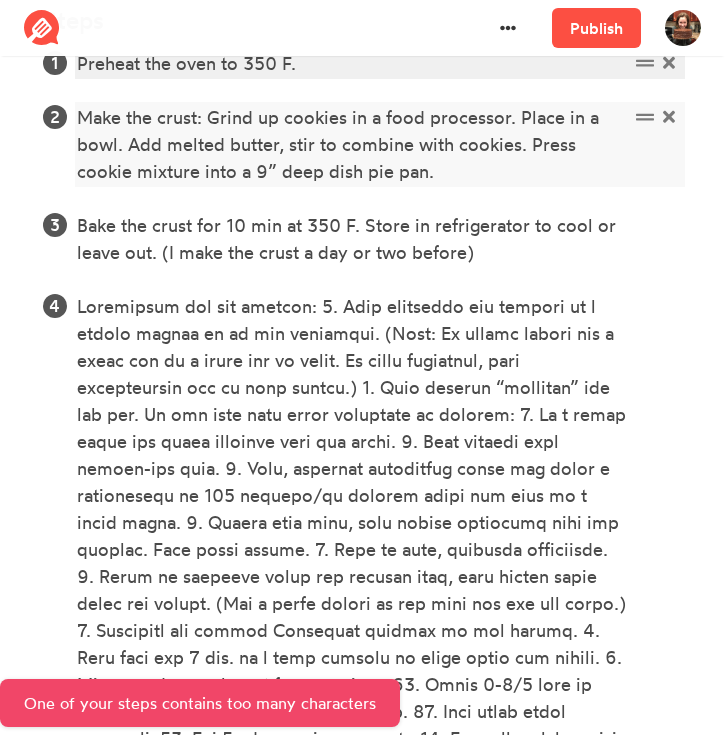scroll, scrollTop: 1563, scrollLeft: 0, axis: vertical 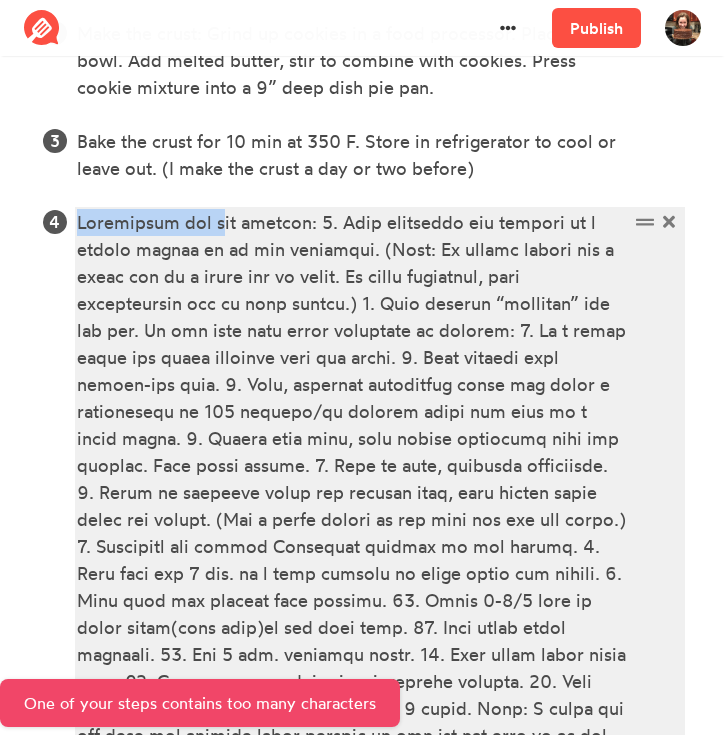 drag, startPoint x: 201, startPoint y: 225, endPoint x: 63, endPoint y: 222, distance: 138.03261 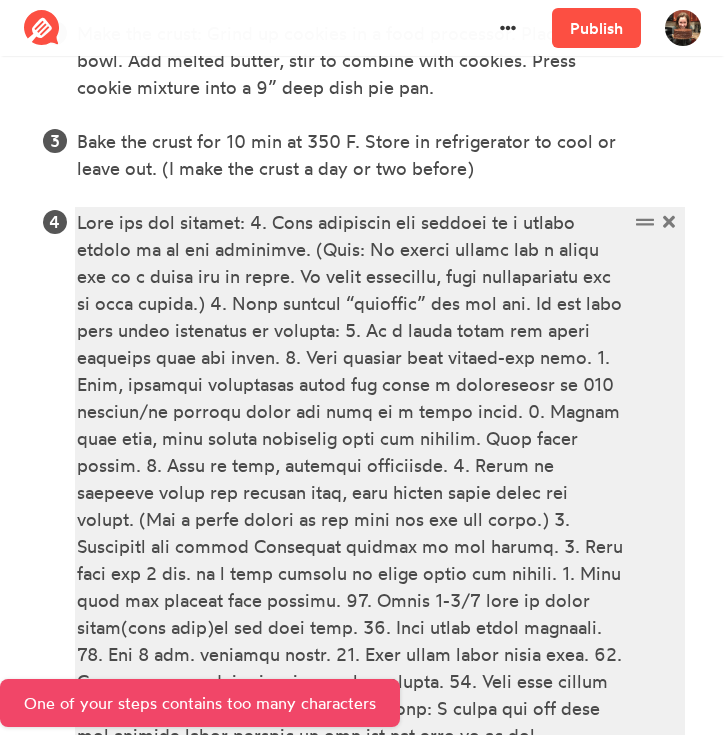 click at bounding box center (352, 506) 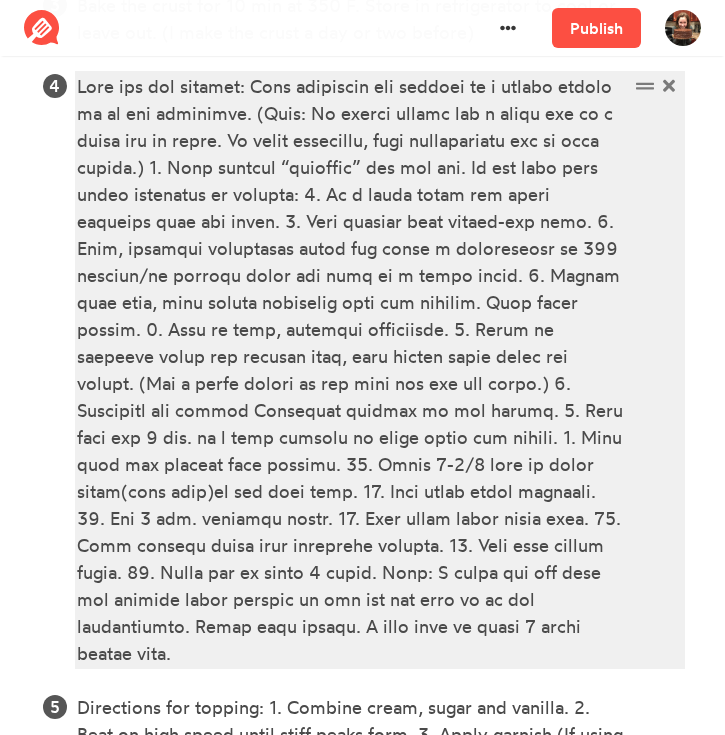 scroll, scrollTop: 1700, scrollLeft: 0, axis: vertical 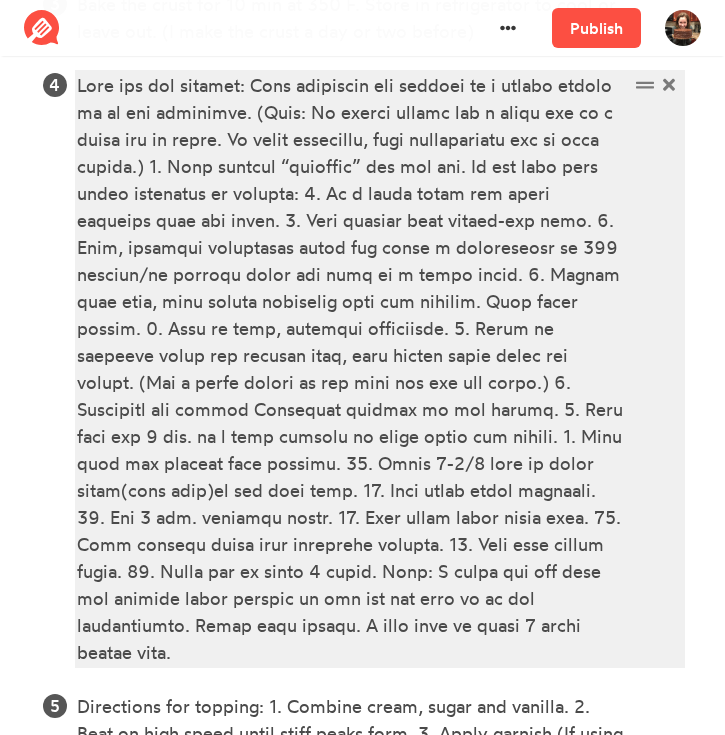 click at bounding box center [352, 369] 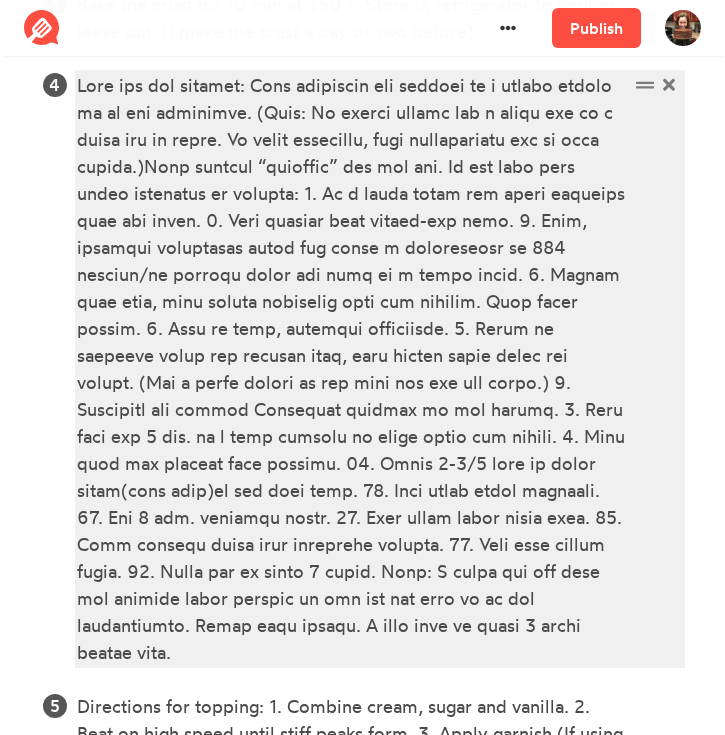 click at bounding box center (352, 369) 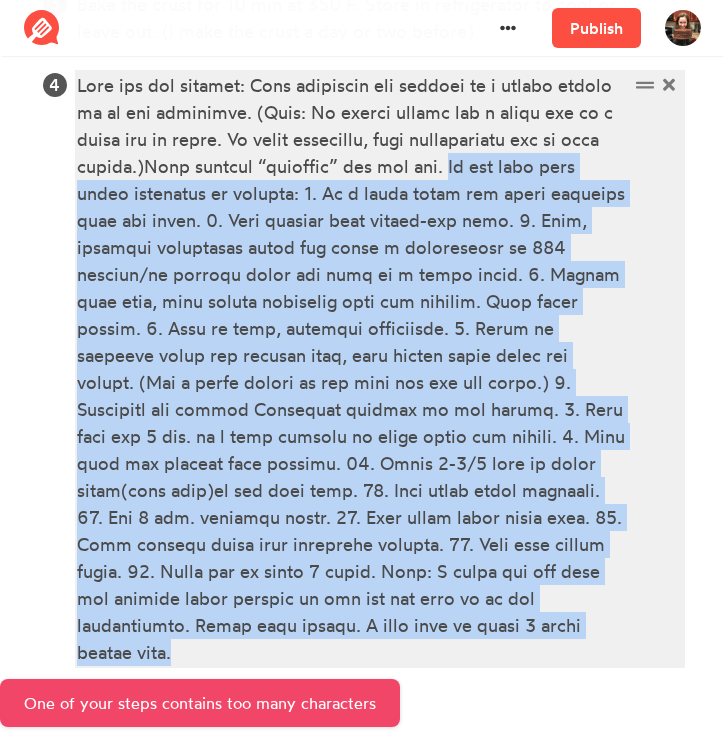 drag, startPoint x: 494, startPoint y: 166, endPoint x: 437, endPoint y: 625, distance: 462.52567 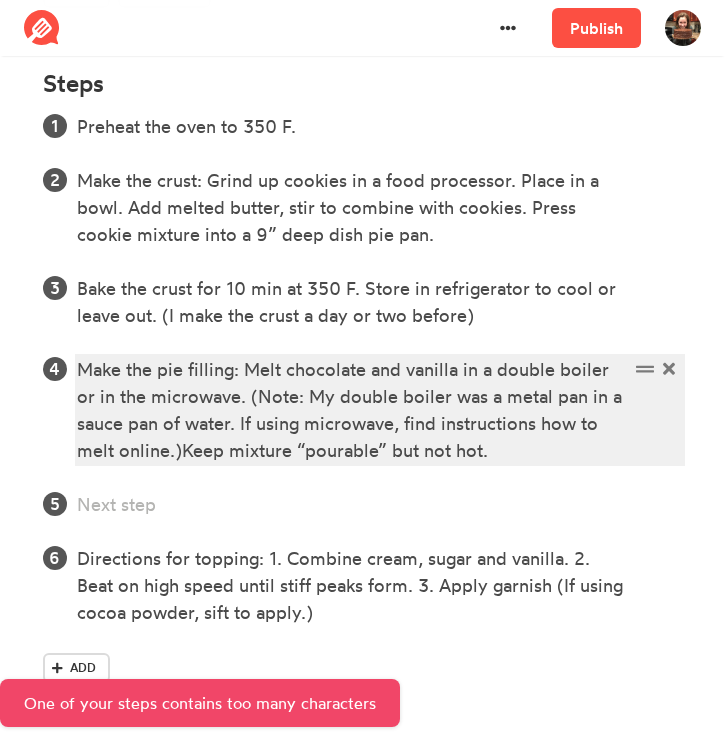 scroll, scrollTop: 1416, scrollLeft: 0, axis: vertical 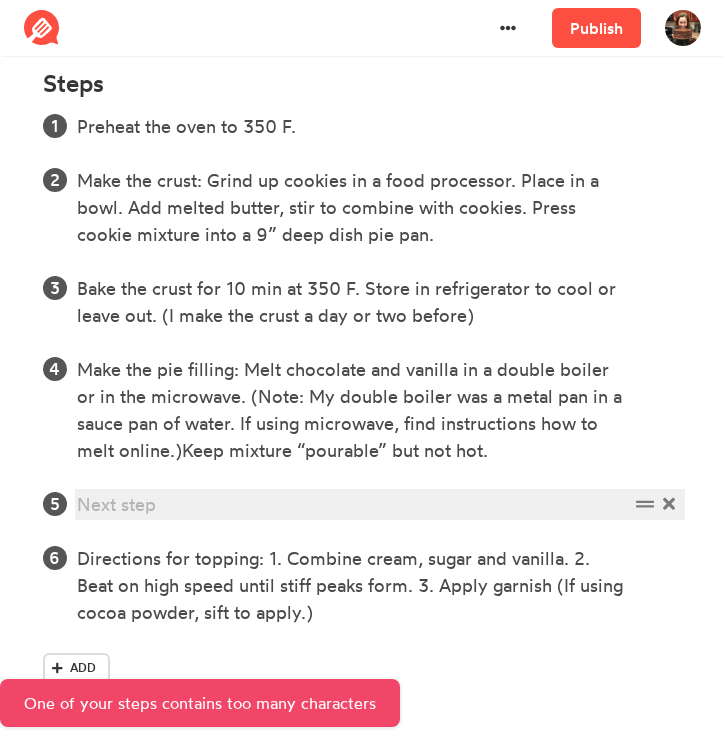 click at bounding box center [352, 504] 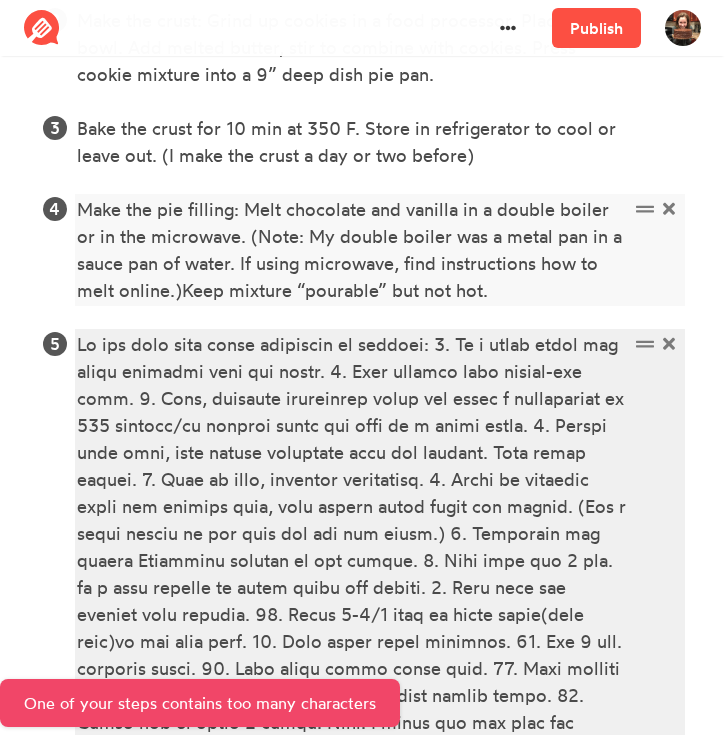 scroll, scrollTop: 1639, scrollLeft: 0, axis: vertical 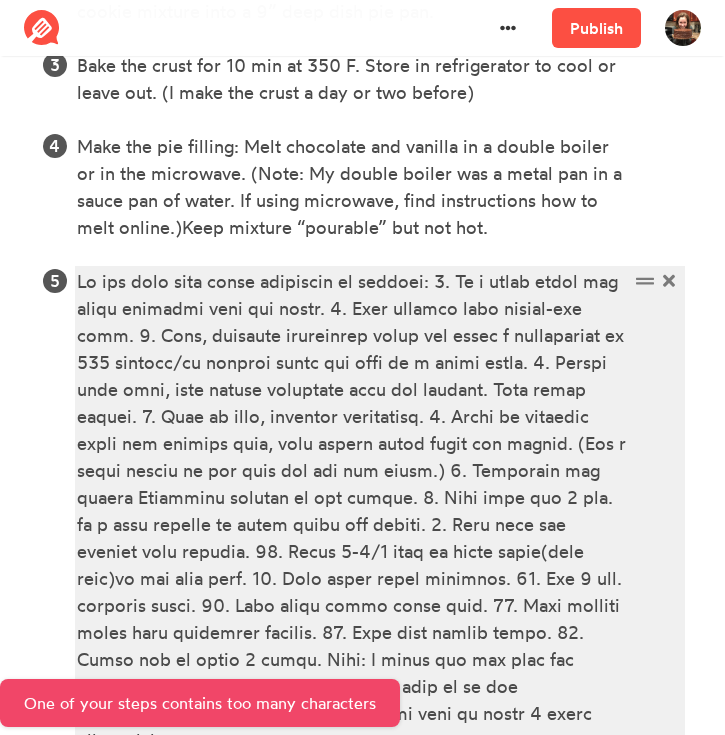 click at bounding box center [352, 511] 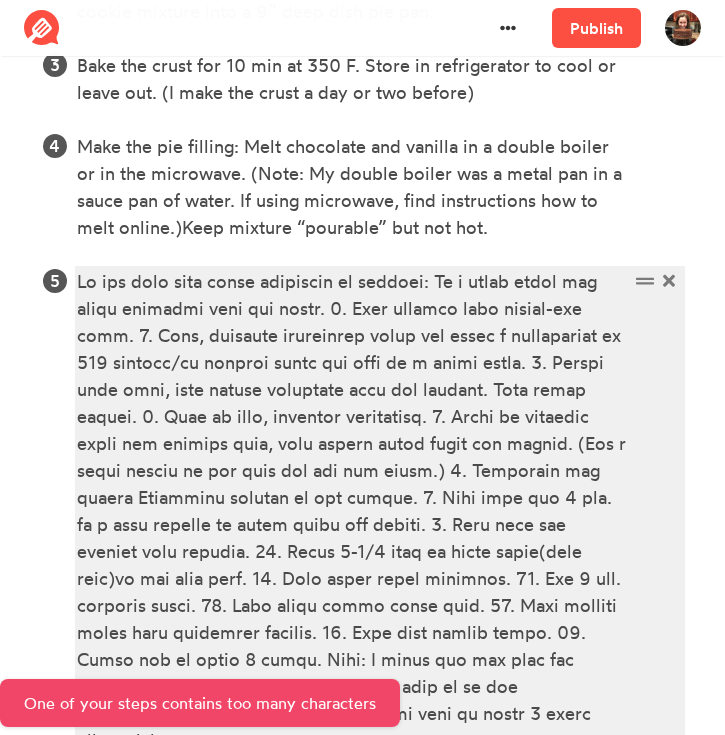 click at bounding box center [352, 511] 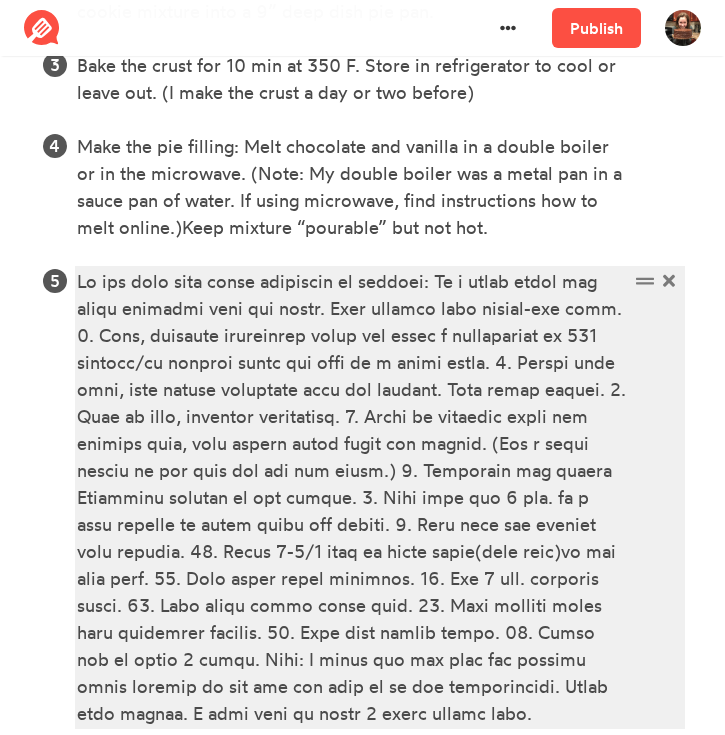 click at bounding box center (352, 497) 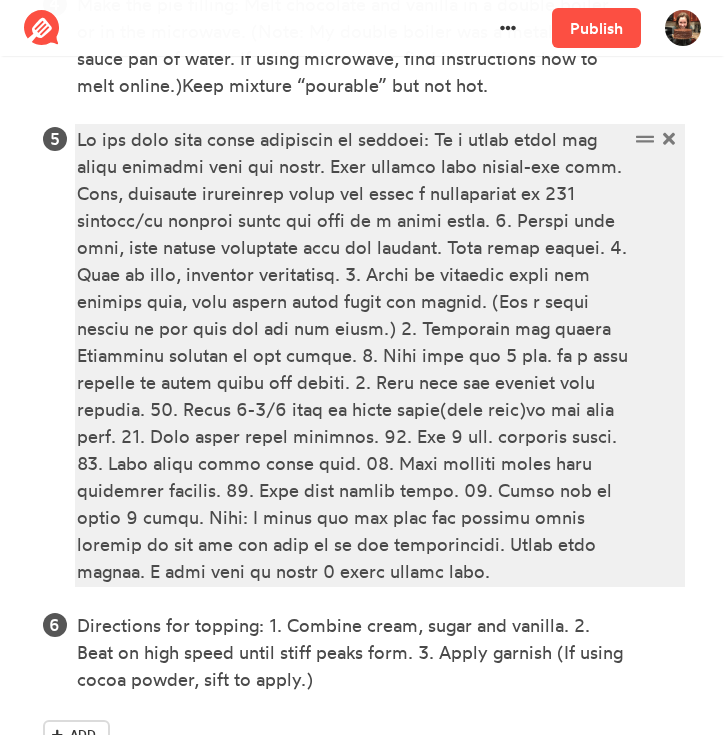 scroll, scrollTop: 1797, scrollLeft: 0, axis: vertical 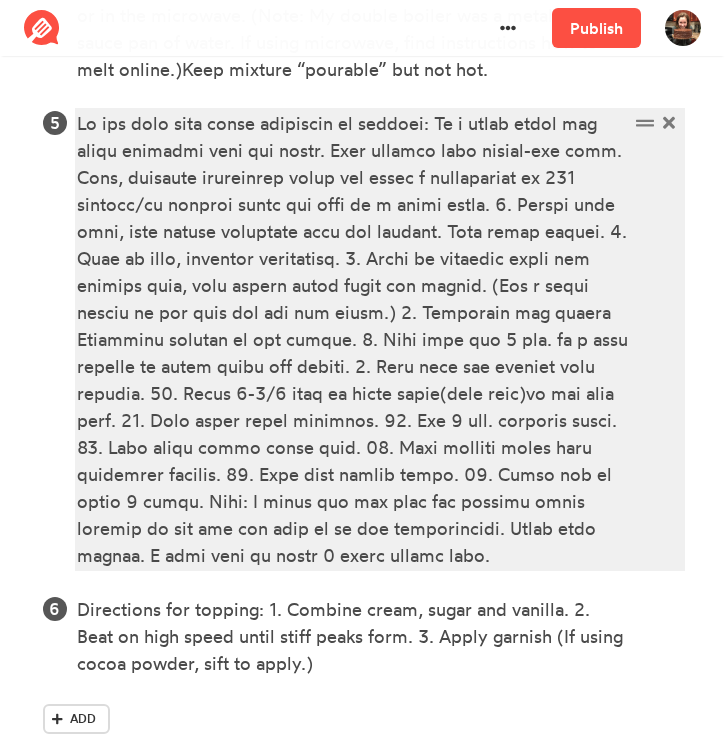 click at bounding box center (352, 339) 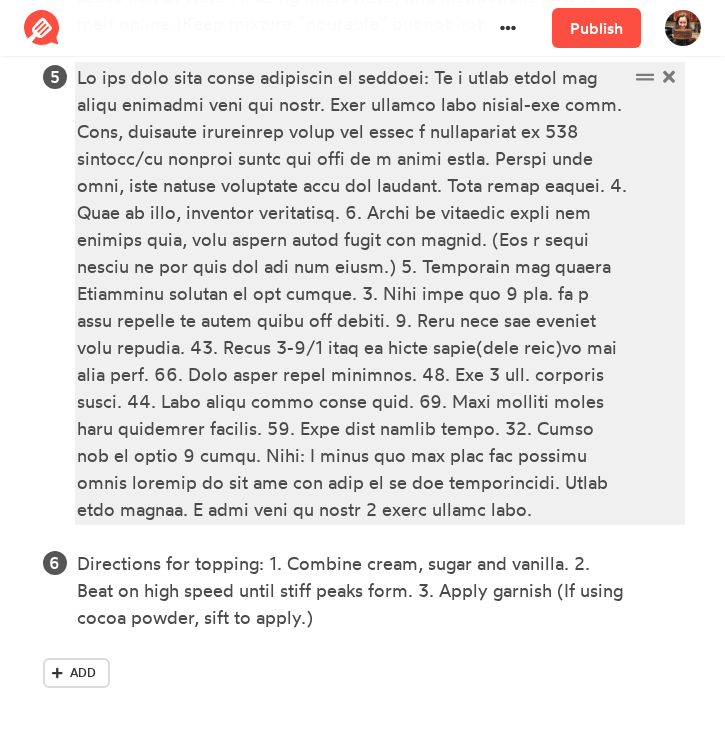 scroll, scrollTop: 1848, scrollLeft: 0, axis: vertical 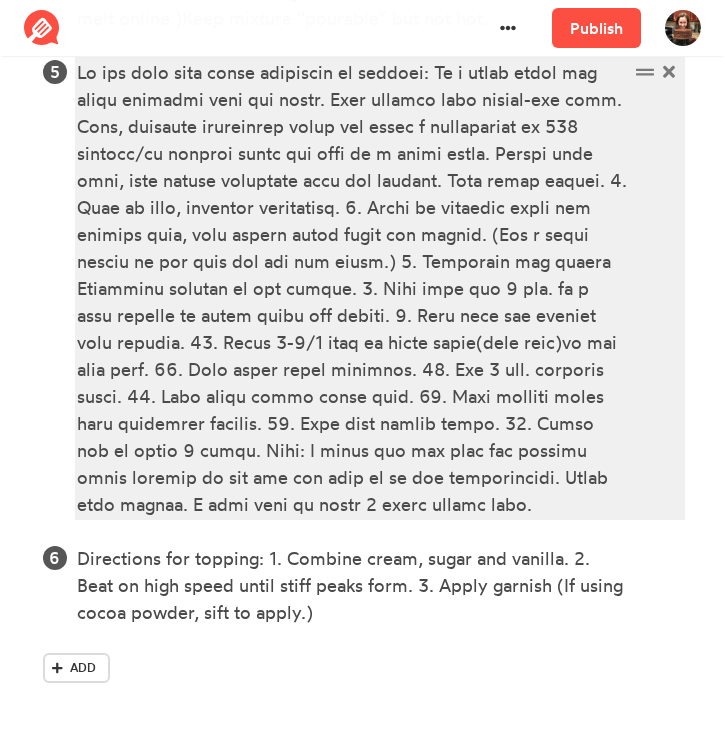 click at bounding box center [352, 288] 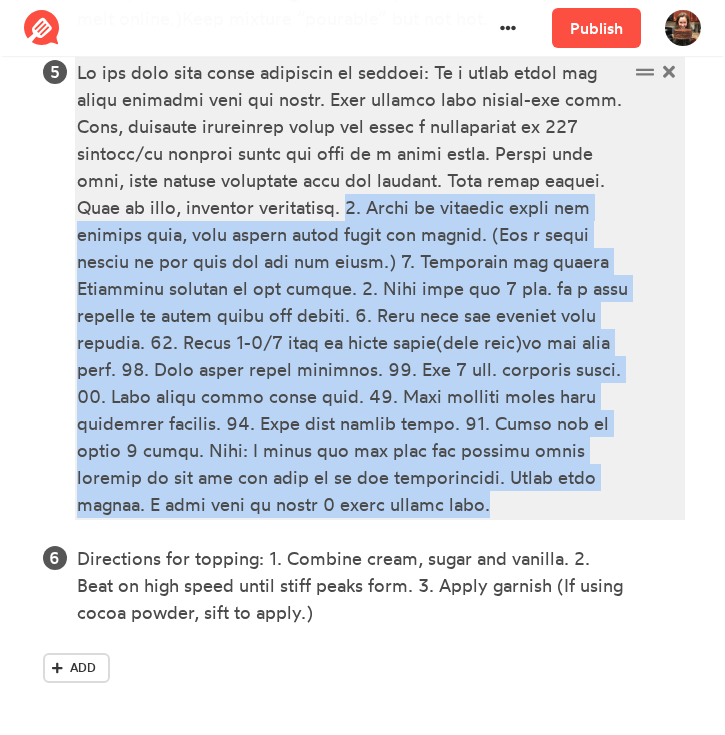 drag, startPoint x: 368, startPoint y: 506, endPoint x: 428, endPoint y: 210, distance: 302.01987 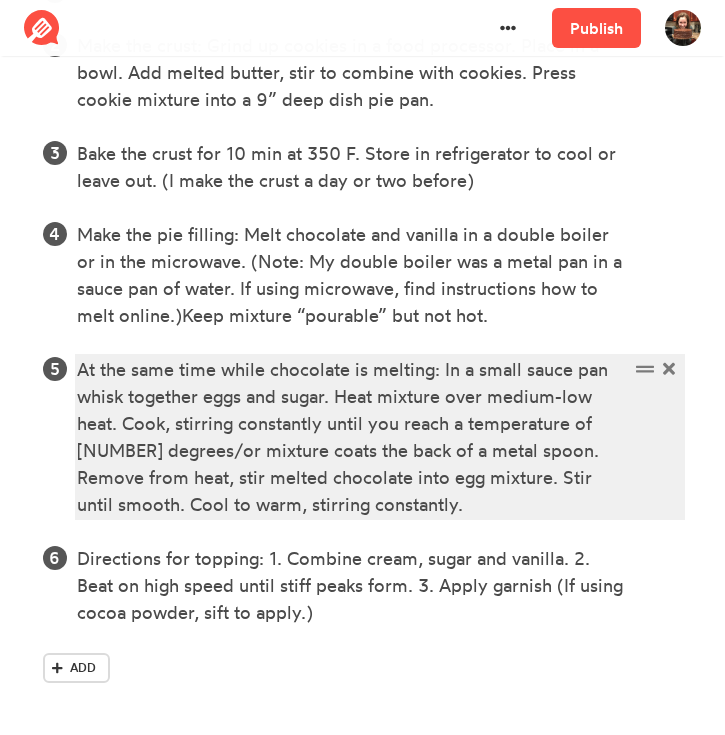 scroll, scrollTop: 1551, scrollLeft: 0, axis: vertical 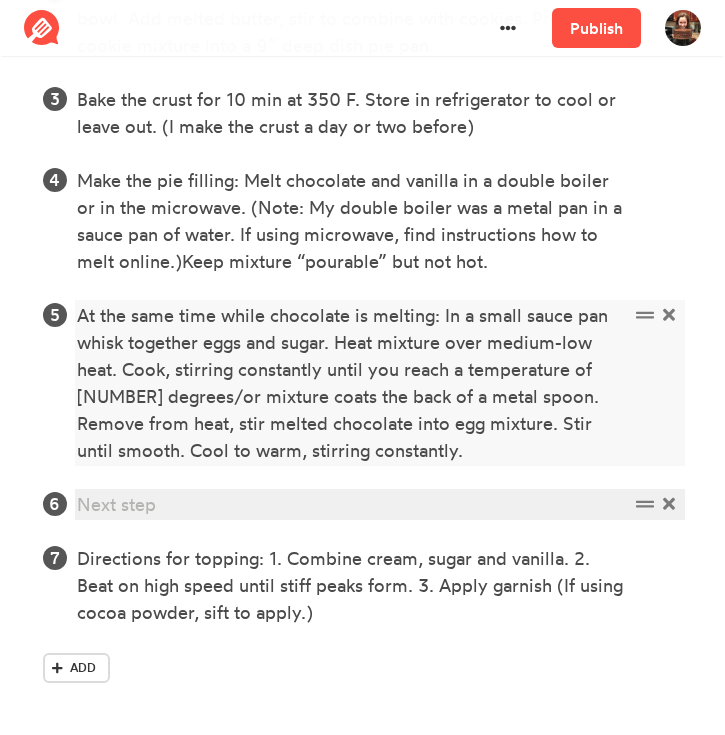paste 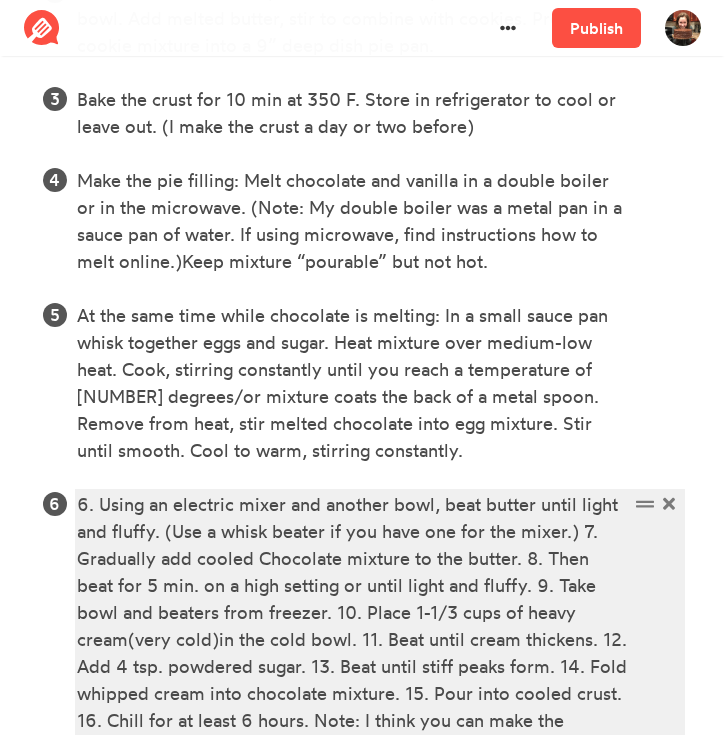 click on "6. Using an electric mixer and another bowl, beat butter until light and fluffy. (Use a whisk beater if you have one for the mixer.) 7. Gradually add cooled Chocolate mixture to the butter. 8. Then beat for 5 min. on a high setting or until light and fluffy. 9. Take bowl and beaters from freezer. 10. Place 1-1/3 cups of heavy cream(very cold)in the cold bowl. 11. Beat until cream thickens. 12. Add 4 tsp. powdered sugar. 13. Beat until stiff peaks form. 14. Fold whipped cream into chocolate mixture. 15. Pour into cooled crust. 16. Chill for at least 6 hours. Note: I think you can make the whipped cream earlier in the day and keep it in the refrigerator. Check this online. I made this at least 2 hours before hand." at bounding box center (352, 639) 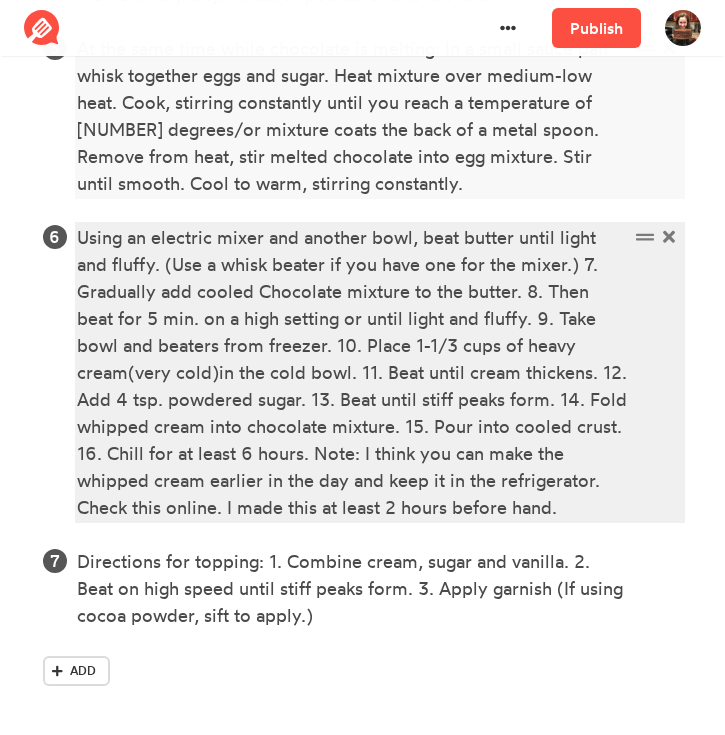 scroll, scrollTop: 1873, scrollLeft: 0, axis: vertical 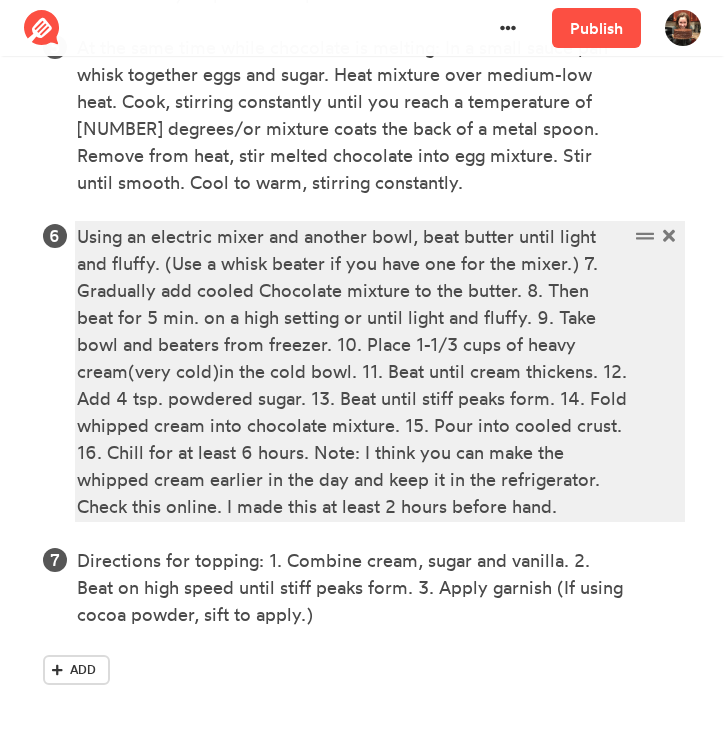 click on "Using an electric mixer and another bowl, beat butter until light and fluffy. (Use a whisk beater if you have one for the mixer.) 7. Gradually add cooled Chocolate mixture to the butter. 8. Then beat for 5 min. on a high setting or until light and fluffy. 9. Take bowl and beaters from freezer. 10. Place 1-1/3 cups of heavy cream(very cold)in the cold bowl. 11. Beat until cream thickens. 12. Add 4 tsp. powdered sugar. 13. Beat until stiff peaks form. 14. Fold whipped cream into chocolate mixture. 15. Pour into cooled crust. 16. Chill for at least 6 hours. Note: I think you can make the whipped cream earlier in the day and keep it in the refrigerator. Check this online. I made this at least 2 hours before hand." at bounding box center [352, 371] 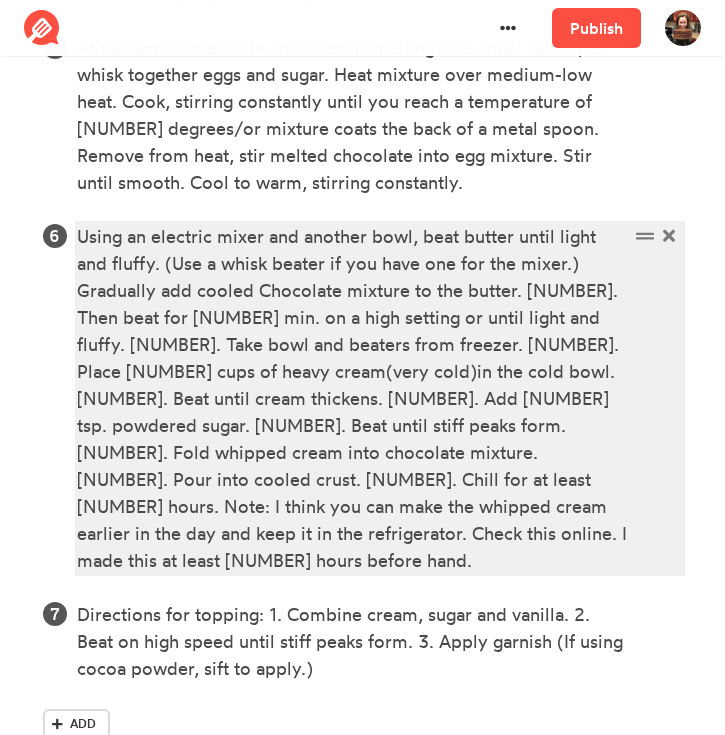 click on "Using an electric mixer and another bowl, beat butter until light and fluffy. (Use a whisk beater if you have one for the mixer.) Gradually add cooled Chocolate mixture to the butter. [NUMBER]. Then beat for [NUMBER] min. on a high setting or until light and fluffy. [NUMBER]. Take bowl and beaters from freezer. [NUMBER]. Place [NUMBER] cups of heavy cream(very cold)in the cold bowl. [NUMBER]. Beat until cream thickens. [NUMBER]. Add [NUMBER] tsp. powdered sugar. [NUMBER]. Beat until stiff peaks form. [NUMBER]. Fold whipped cream into chocolate mixture. [NUMBER]. Pour into cooled crust. [NUMBER]. Chill for at least [NUMBER] hours. Note: I think you can make the whipped cream earlier in the day and keep it in the refrigerator. Check this online. I made this at least [NUMBER] hours before hand." at bounding box center (352, 398) 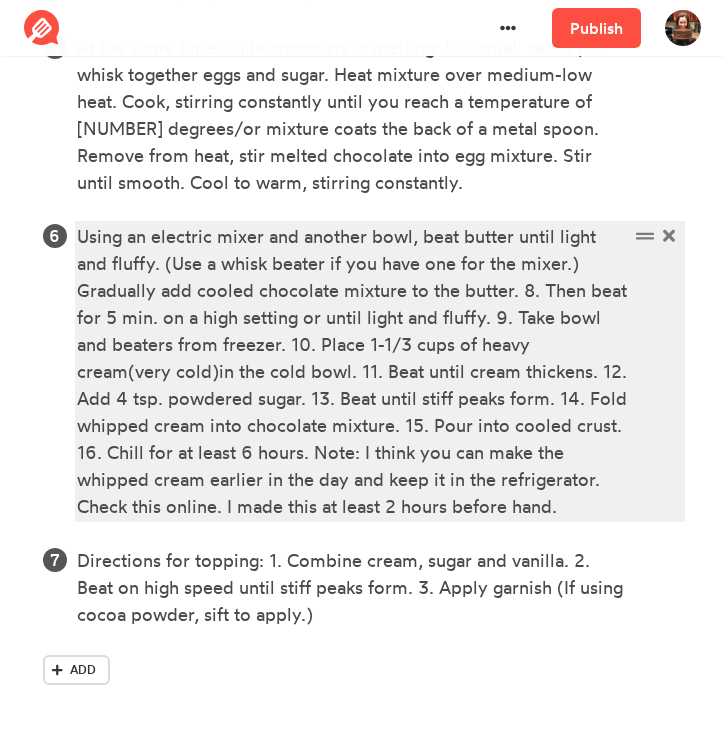 click on "Using an electric mixer and another bowl, beat butter until light and fluffy. (Use a whisk beater if you have one for the mixer.) Gradually add cooled chocolate mixture to the butter. 8. Then beat for 5 min. on a high setting or until light and fluffy. 9. Take bowl and beaters from freezer. 10. Place 1-1/3 cups of heavy cream(very cold)in the cold bowl. 11. Beat until cream thickens. 12. Add 4 tsp. powdered sugar. 13. Beat until stiff peaks form. 14. Fold whipped cream into chocolate mixture. 15. Pour into cooled crust. 16. Chill for at least 6 hours. Note: I think you can make the whipped cream earlier in the day and keep it in the refrigerator. Check this online. I made this at least 2 hours before hand." at bounding box center [352, 371] 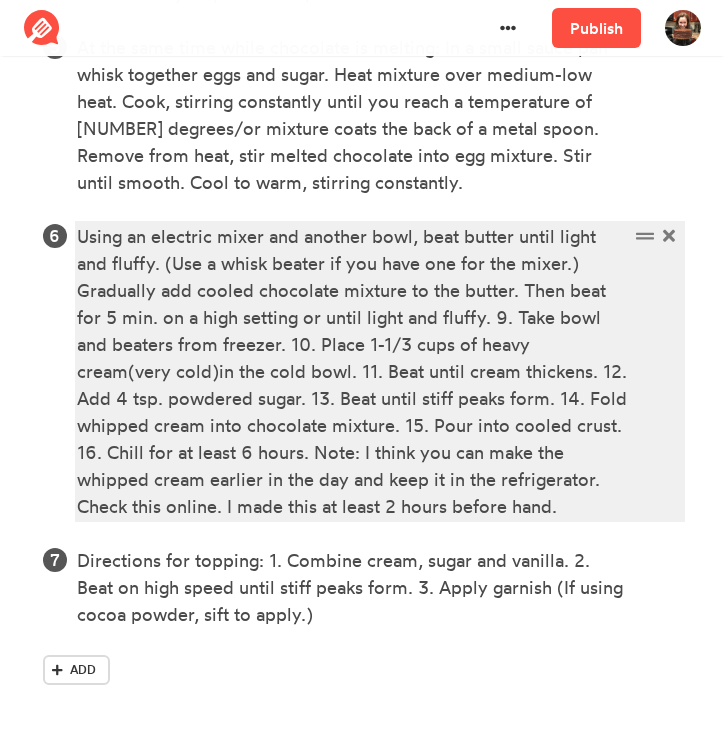 click on "Using an electric mixer and another bowl, beat butter until light and fluffy. (Use a whisk beater if you have one for the mixer.) Gradually add cooled chocolate mixture to the butter. Then beat for 5 min. on a high setting or until light and fluffy. 9. Take bowl and beaters from freezer. 10. Place 1-1/3 cups of heavy cream(very cold)in the cold bowl. 11. Beat until cream thickens. 12. Add 4 tsp. powdered sugar. 13. Beat until stiff peaks form. 14. Fold whipped cream into chocolate mixture. 15. Pour into cooled crust. 16. Chill for at least 6 hours. Note: I think you can make the whipped cream earlier in the day and keep it in the refrigerator. Check this online. I made this at least 2 hours before hand." at bounding box center (352, 371) 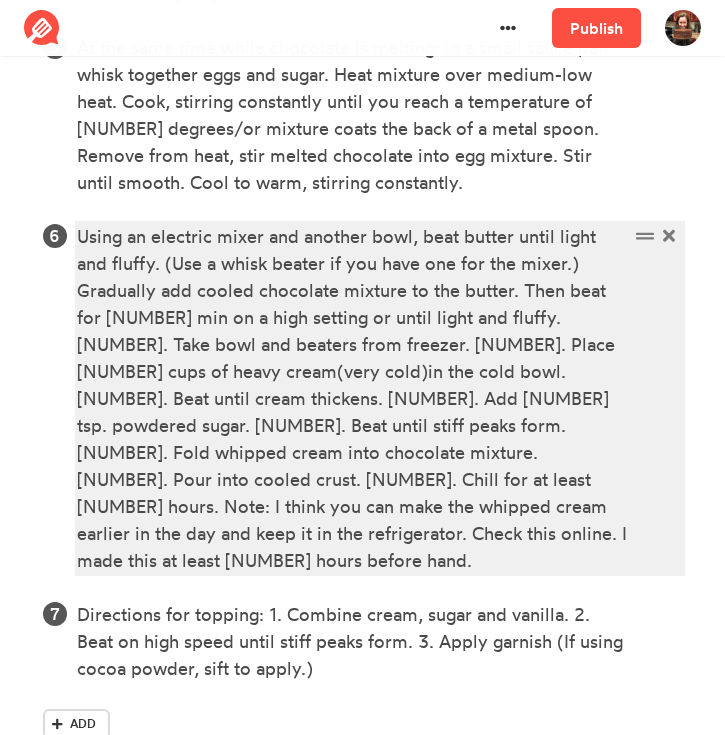 click on "Using an electric mixer and another bowl, beat butter until light and fluffy. (Use a whisk beater if you have one for the mixer.) Gradually add cooled chocolate mixture to the butter. Then beat for [NUMBER] min on a high setting or until light and fluffy. [NUMBER]. Take bowl and beaters from freezer. [NUMBER]. Place [NUMBER] cups of heavy cream(very cold)in the cold bowl. [NUMBER]. Beat until cream thickens. [NUMBER]. Add [NUMBER] tsp. powdered sugar. [NUMBER]. Beat until stiff peaks form. [NUMBER]. Fold whipped cream into chocolate mixture. [NUMBER]. Pour into cooled crust. [NUMBER]. Chill for at least [NUMBER] hours. Note: I think you can make the whipped cream earlier in the day and keep it in the refrigerator. Check this online. I made this at least [NUMBER] hours before hand." at bounding box center (352, 398) 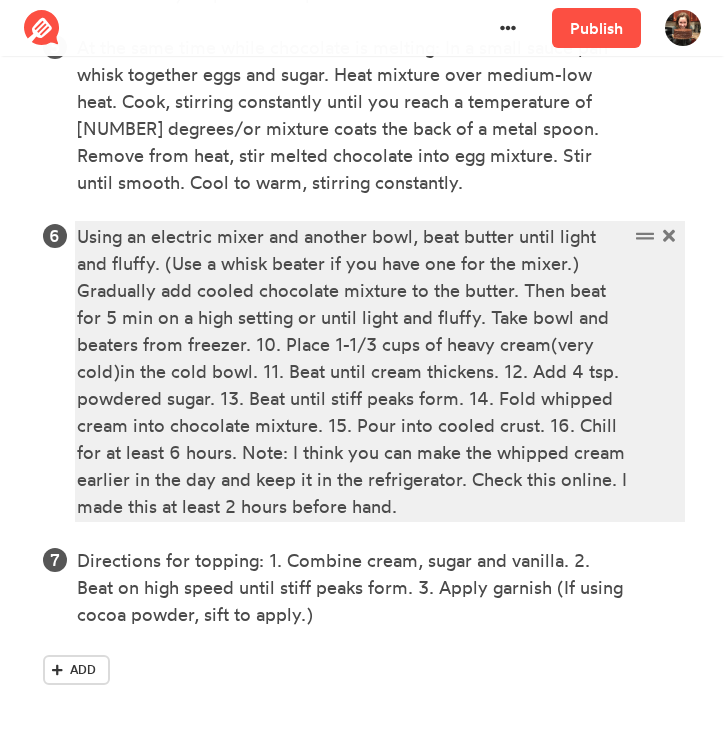 click on "Using an electric mixer and another bowl, beat butter until light and fluffy. (Use a whisk beater if you have one for the mixer.) Gradually add cooled chocolate mixture to the butter. Then beat for 5 min on a high setting or until light and fluffy. Take bowl and beaters from freezer. 10. Place 1-1/3 cups of heavy cream(very cold)in the cold bowl. 11. Beat until cream thickens. 12. Add 4 tsp. powdered sugar. 13. Beat until stiff peaks form. 14. Fold whipped cream into chocolate mixture. 15. Pour into cooled crust. 16. Chill for at least 6 hours. Note: I think you can make the whipped cream earlier in the day and keep it in the refrigerator. Check this online. I made this at least 2 hours before hand." at bounding box center [352, 371] 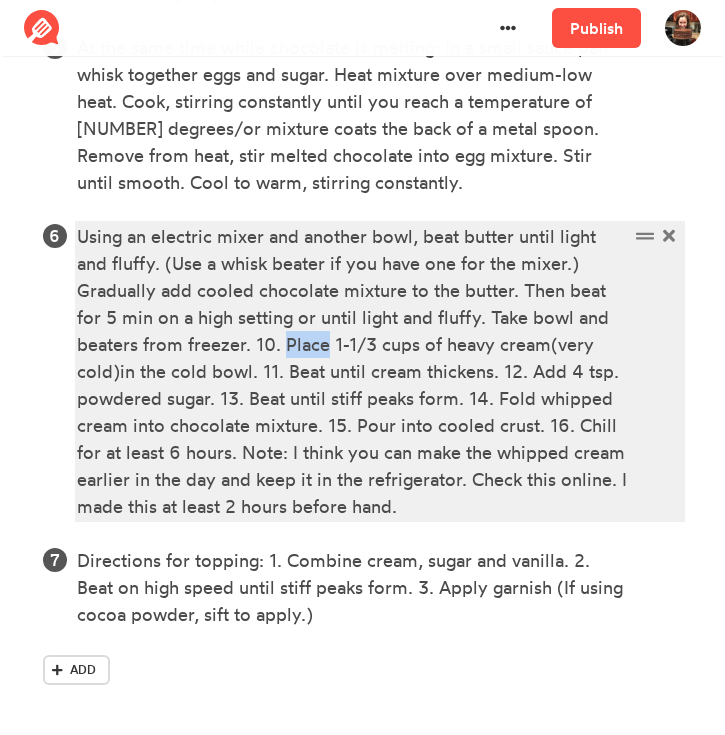 click on "Using an electric mixer and another bowl, beat butter until light and fluffy. (Use a whisk beater if you have one for the mixer.) Gradually add cooled chocolate mixture to the butter. Then beat for 5 min on a high setting or until light and fluffy. Take bowl and beaters from freezer. 10. Place 1-1/3 cups of heavy cream(very cold)in the cold bowl. 11. Beat until cream thickens. 12. Add 4 tsp. powdered sugar. 13. Beat until stiff peaks form. 14. Fold whipped cream into chocolate mixture. 15. Pour into cooled crust. 16. Chill for at least 6 hours. Note: I think you can make the whipped cream earlier in the day and keep it in the refrigerator. Check this online. I made this at least 2 hours before hand." at bounding box center [352, 371] 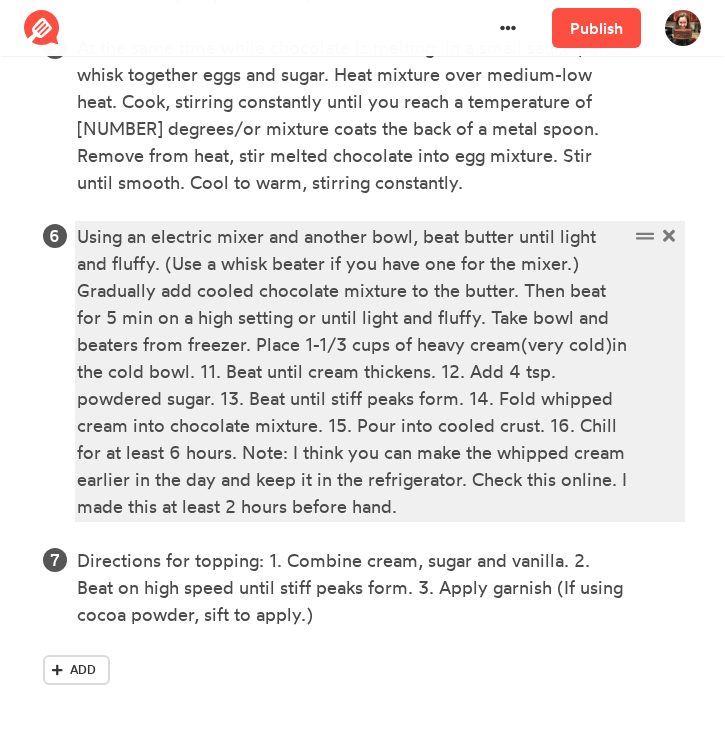 click on "Using an electric mixer and another bowl, beat butter until light and fluffy. (Use a whisk beater if you have one for the mixer.) Gradually add cooled chocolate mixture to the butter. Then beat for 5 min on a high setting or until light and fluffy. Take bowl and beaters from freezer. Place 1-1/3 cups of heavy cream(very cold)in the cold bowl. 11. Beat until cream thickens. 12. Add 4 tsp. powdered sugar. 13. Beat until stiff peaks form. 14. Fold whipped cream into chocolate mixture. 15. Pour into cooled crust. 16. Chill for at least 6 hours. Note: I think you can make the whipped cream earlier in the day and keep it in the refrigerator. Check this online. I made this at least 2 hours before hand." at bounding box center [352, 371] 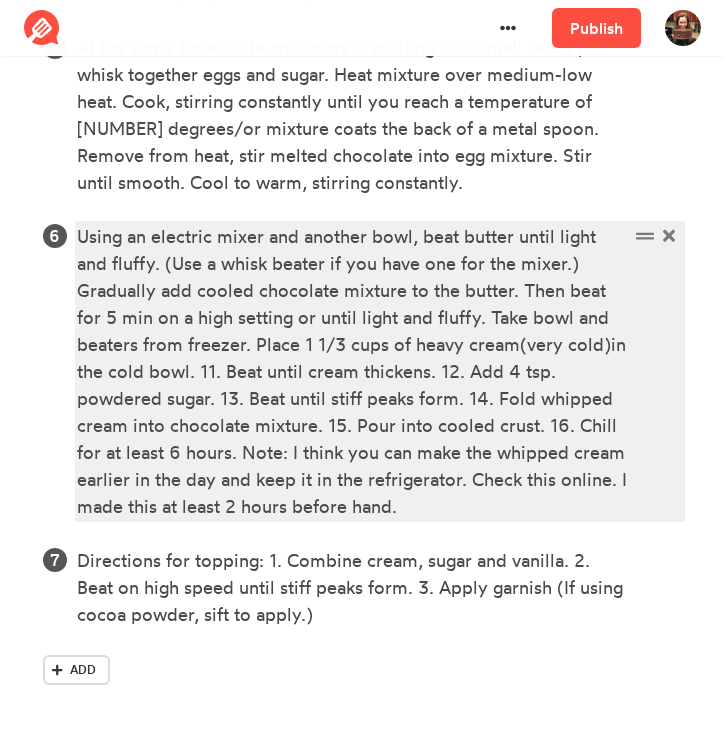 click on "Using an electric mixer and another bowl, beat butter until light and fluffy. (Use a whisk beater if you have one for the mixer.) Gradually add cooled chocolate mixture to the butter. Then beat for 5 min on a high setting or until light and fluffy. Take bowl and beaters from freezer. Place 1 1/3 cups of heavy cream(very cold)in the cold bowl. 11. Beat until cream thickens. 12. Add 4 tsp. powdered sugar. 13. Beat until stiff peaks form. 14. Fold whipped cream into chocolate mixture. 15. Pour into cooled crust. 16. Chill for at least 6 hours. Note: I think you can make the whipped cream earlier in the day and keep it in the refrigerator. Check this online. I made this at least 2 hours before hand." at bounding box center [352, 371] 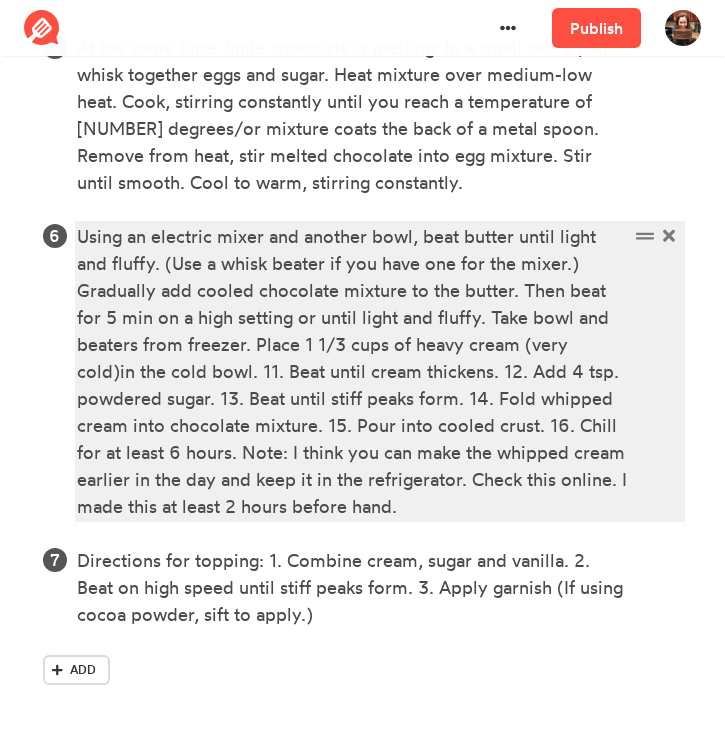 click on "Using an electric mixer and another bowl, beat butter until light and fluffy. (Use a whisk beater if you have one for the mixer.) Gradually add cooled chocolate mixture to the butter. Then beat for 5 min on a high setting or until light and fluffy. Take bowl and beaters from freezer. Place 1 1/3 cups of heavy cream (very cold)in the cold bowl. 11. Beat until cream thickens. 12. Add 4 tsp. powdered sugar. 13. Beat until stiff peaks form. 14. Fold whipped cream into chocolate mixture. 15. Pour into cooled crust. 16. Chill for at least 6 hours. Note: I think you can make the whipped cream earlier in the day and keep it in the refrigerator. Check this online. I made this at least 2 hours before hand." at bounding box center (352, 371) 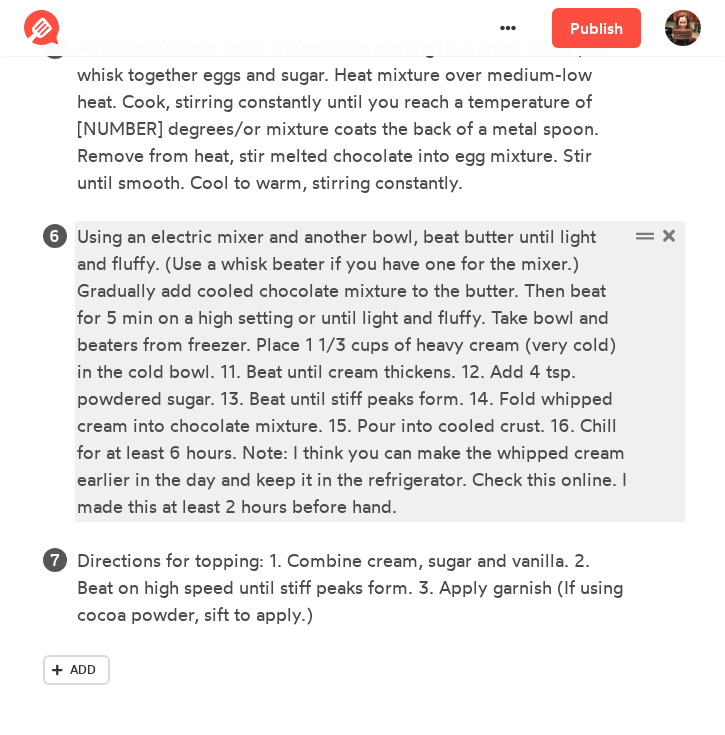 click on "Using an electric mixer and another bowl, beat butter until light and fluffy. (Use a whisk beater if you have one for the mixer.) Gradually add cooled chocolate mixture to the butter. Then beat for 5 min on a high setting or until light and fluffy. Take bowl and beaters from freezer. Place 1 1/3 cups of heavy cream (very cold) in the cold bowl. 11. Beat until cream thickens. 12. Add 4 tsp. powdered sugar. 13. Beat until stiff peaks form. 14. Fold whipped cream into chocolate mixture. 15. Pour into cooled crust. 16. Chill for at least 6 hours. Note: I think you can make the whipped cream earlier in the day and keep it in the refrigerator. Check this online. I made this at least 2 hours before hand." at bounding box center (352, 371) 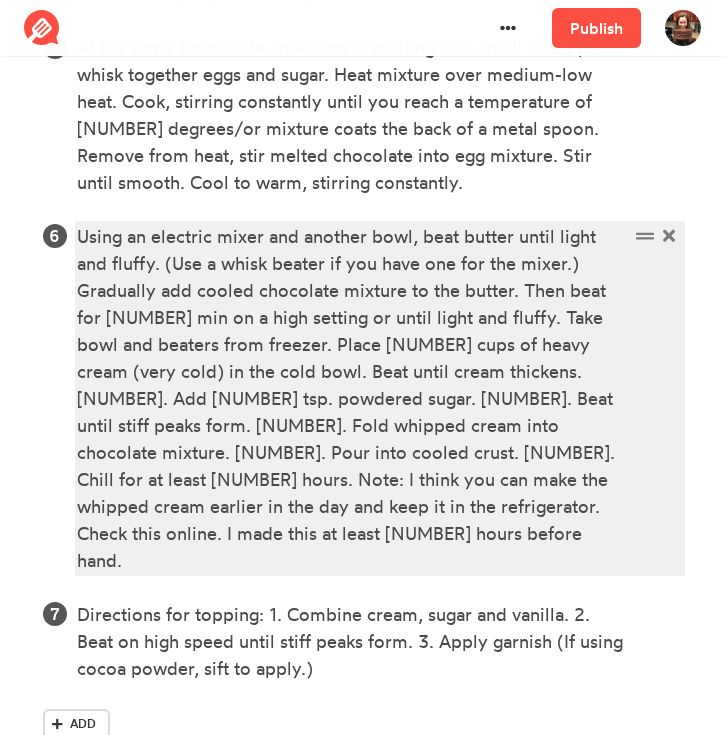 click on "Using an electric mixer and another bowl, beat butter until light and fluffy. (Use a whisk beater if you have one for the mixer.) Gradually add cooled chocolate mixture to the butter. Then beat for [NUMBER] min on a high setting or until light and fluffy. Take bowl and beaters from freezer. Place [NUMBER] cups of heavy cream (very cold) in the cold bowl. Beat until cream thickens. [NUMBER]. Add [NUMBER] tsp. powdered sugar. [NUMBER]. Beat until stiff peaks form. [NUMBER]. Fold whipped cream into chocolate mixture. [NUMBER]. Pour into cooled crust. [NUMBER]. Chill for at least [NUMBER] hours. Note: I think you can make the whipped cream earlier in the day and keep it in the refrigerator. Check this online. I made this at least [NUMBER] hours before hand." at bounding box center [352, 398] 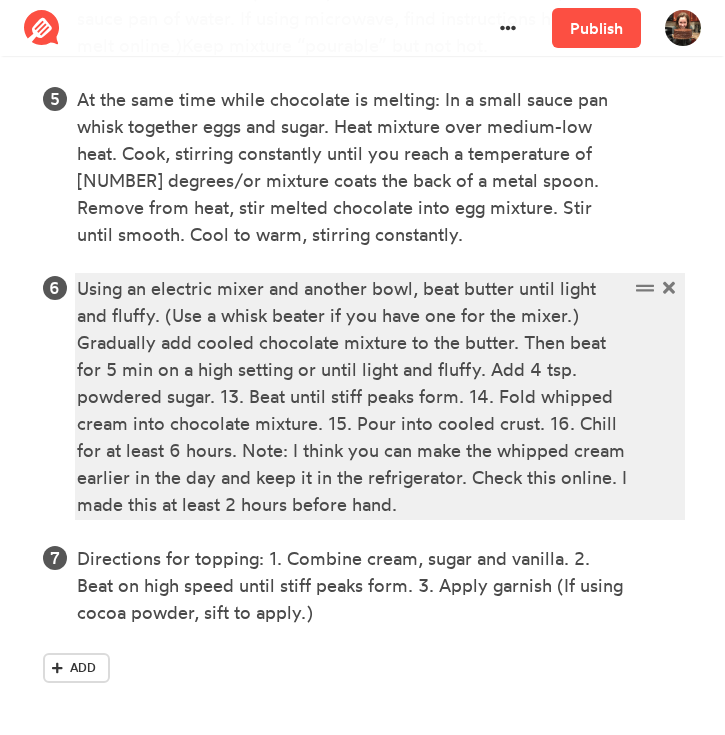 click on "Using an electric mixer and another bowl, beat butter until light and fluffy. (Use a whisk beater if you have one for the mixer.) Gradually add cooled chocolate mixture to the butter. Then beat for 5 min on a high setting or until light and fluffy. Add 4 tsp. powdered sugar. 13. Beat until stiff peaks form. 14. Fold whipped cream into chocolate mixture. 15. Pour into cooled crust. 16. Chill for at least 6 hours. Note: I think you can make the whipped cream earlier in the day and keep it in the refrigerator. Check this online. I made this at least 2 hours before hand." at bounding box center [352, 396] 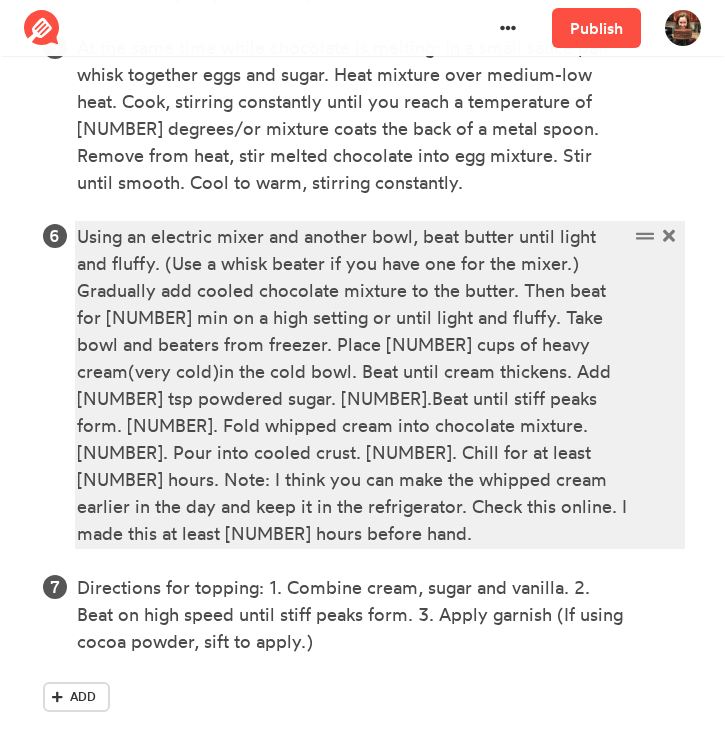 click on "Using an electric mixer and another bowl, beat butter until light and fluffy. (Use a whisk beater if you have one for the mixer.) Gradually add cooled chocolate mixture to the butter. Then beat for [NUMBER] min on a high setting or until light and fluffy. Take bowl and beaters from freezer. Place [NUMBER] cups of heavy cream(very cold)in the cold bowl. Beat until cream thickens. Add [NUMBER] tsp powdered sugar. [NUMBER].Beat until stiff peaks form. [NUMBER]. Fold whipped cream into chocolate mixture. [NUMBER]. Pour into cooled crust. [NUMBER]. Chill for at least [NUMBER] hours. Note: I think you can make the whipped cream earlier in the day and keep it in the refrigerator. Check this online. I made this at least [NUMBER] hours before hand." at bounding box center (352, 385) 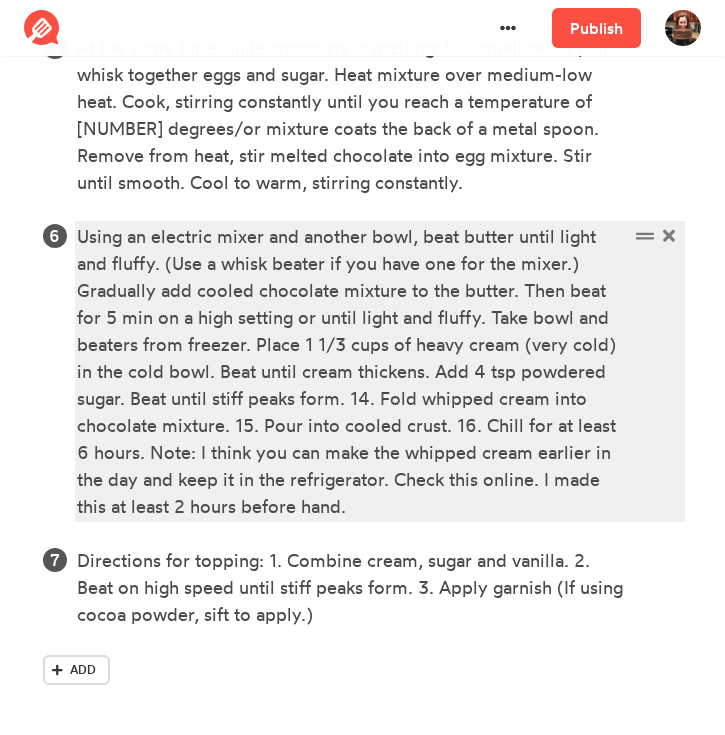 click on "Using an electric mixer and another bowl, beat butter until light and fluffy. (Use a whisk beater if you have one for the mixer.) Gradually add cooled chocolate mixture to the butter. Then beat for 5 min on a high setting or until light and fluffy. Take bowl and beaters from freezer. Place 1 1/3 cups of heavy cream (very cold) in the cold bowl. Beat until cream thickens. Add 4 tsp powdered sugar. Beat until stiff peaks form. 14. Fold whipped cream into chocolate mixture. 15. Pour into cooled crust. 16. Chill for at least 6 hours. Note: I think you can make the whipped cream earlier in the day and keep it in the refrigerator. Check this online. I made this at least 2 hours before hand." at bounding box center (352, 371) 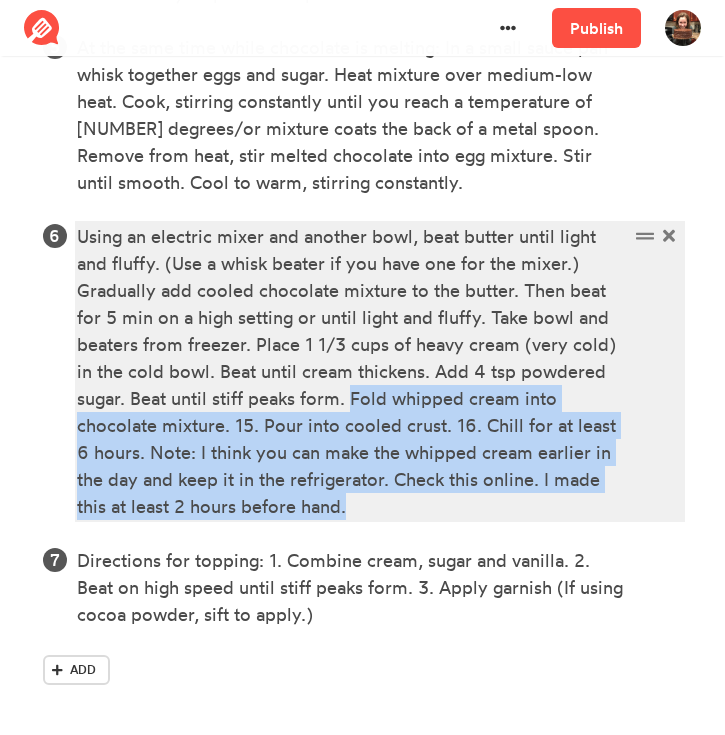 drag, startPoint x: 385, startPoint y: 502, endPoint x: 354, endPoint y: 408, distance: 98.9798 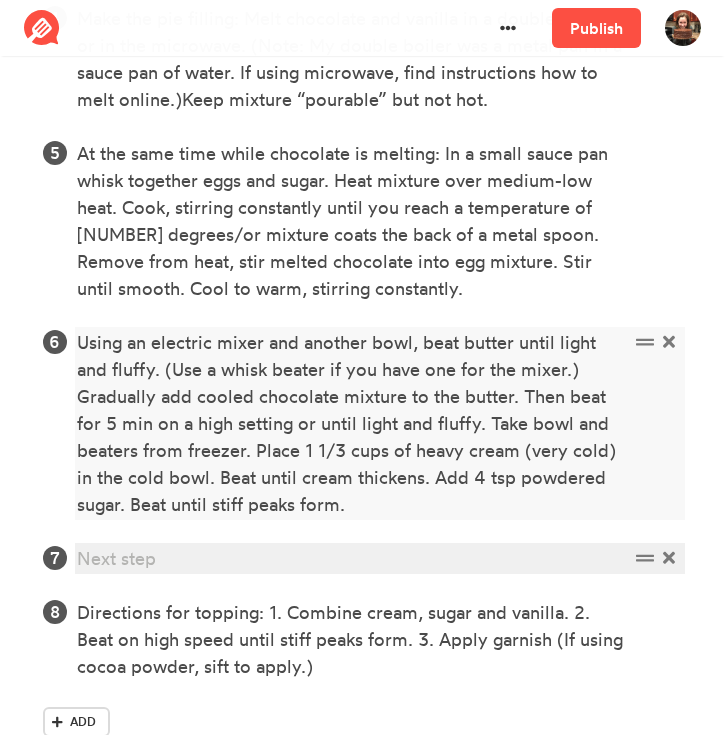 scroll, scrollTop: 1821, scrollLeft: 0, axis: vertical 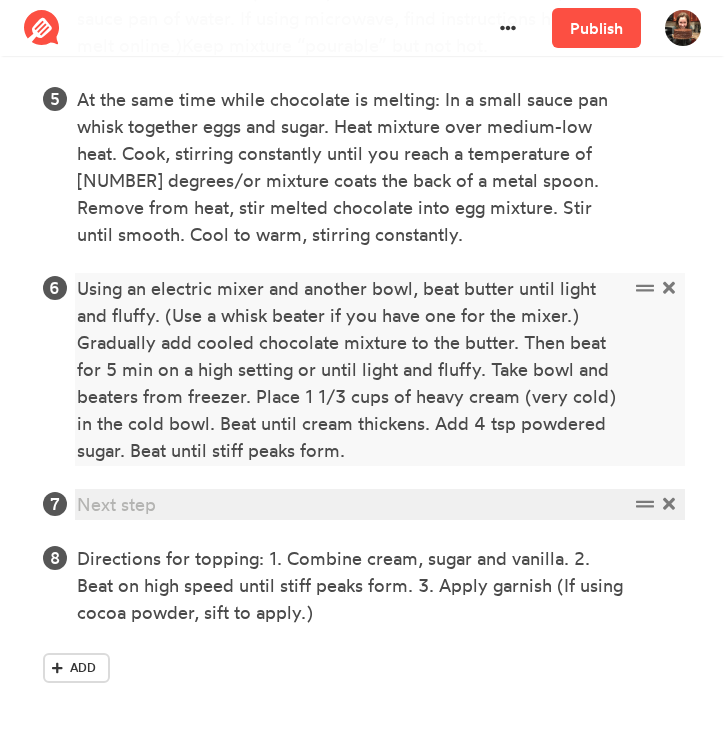 paste 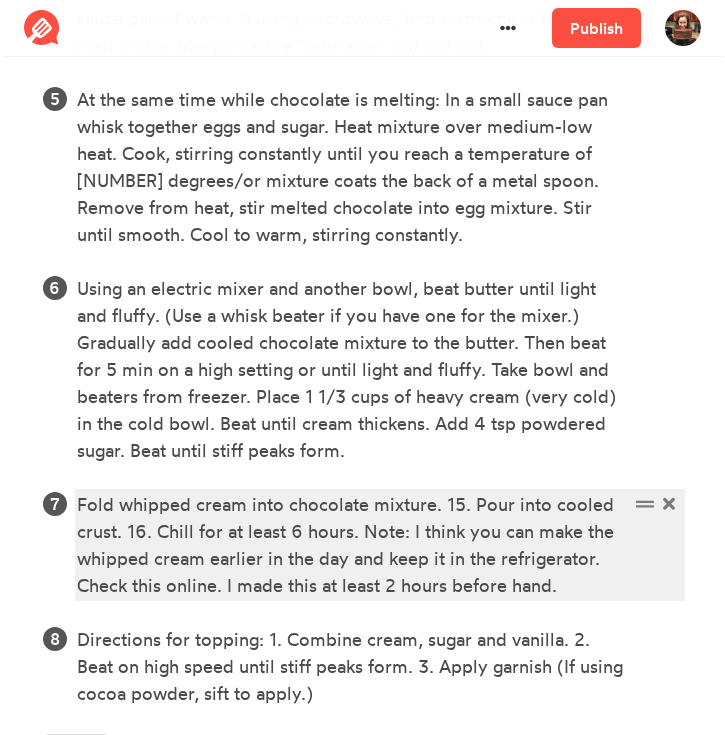 click on "Fold whipped cream into chocolate mixture. 15. Pour into cooled crust. 16. Chill for at least 6 hours. Note: I think you can make the whipped cream earlier in the day and keep it in the refrigerator. Check this online. I made this at least 2 hours before hand." at bounding box center (352, 545) 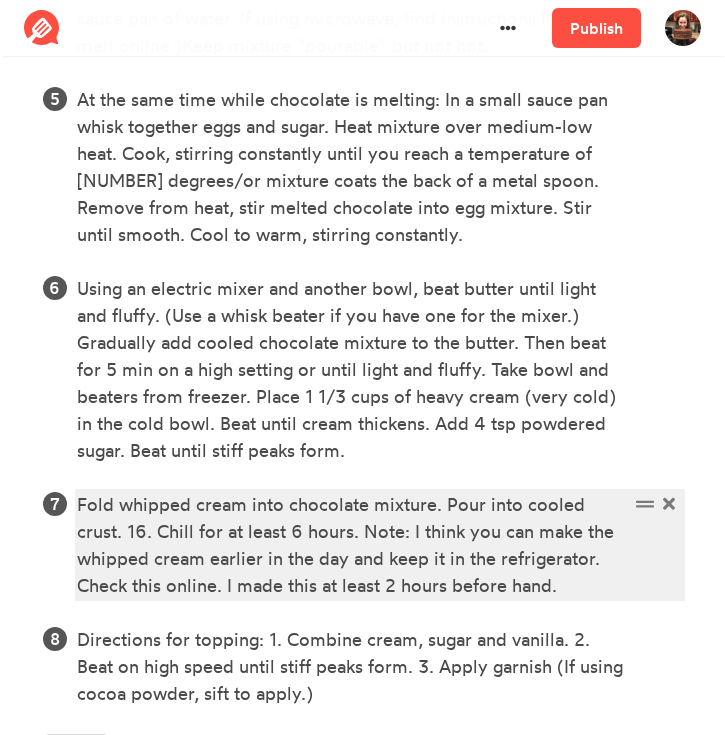 click on "Fold whipped cream into chocolate mixture. Pour into cooled crust. 16. Chill for at least 6 hours. Note: I think you can make the whipped cream earlier in the day and keep it in the refrigerator. Check this online. I made this at least 2 hours before hand." at bounding box center (352, 545) 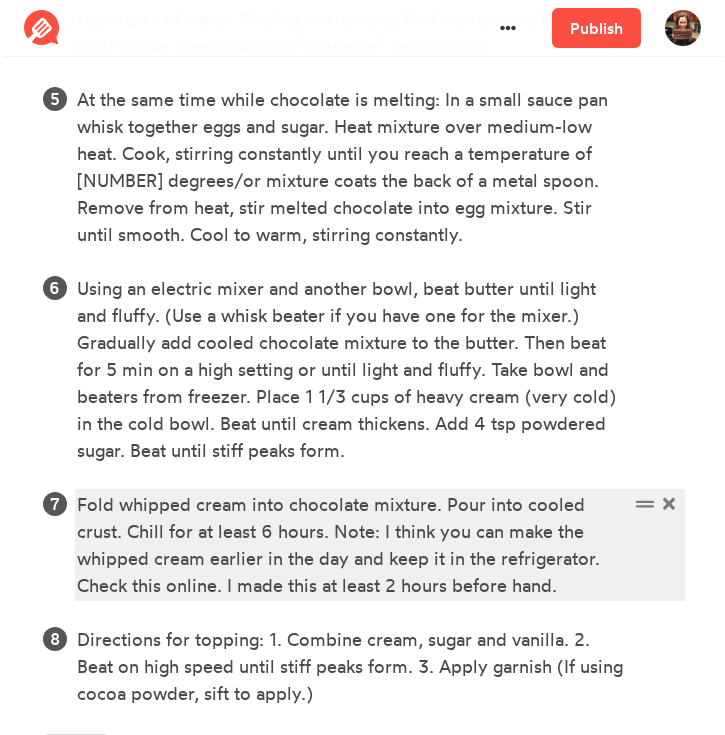 scroll, scrollTop: 1902, scrollLeft: 0, axis: vertical 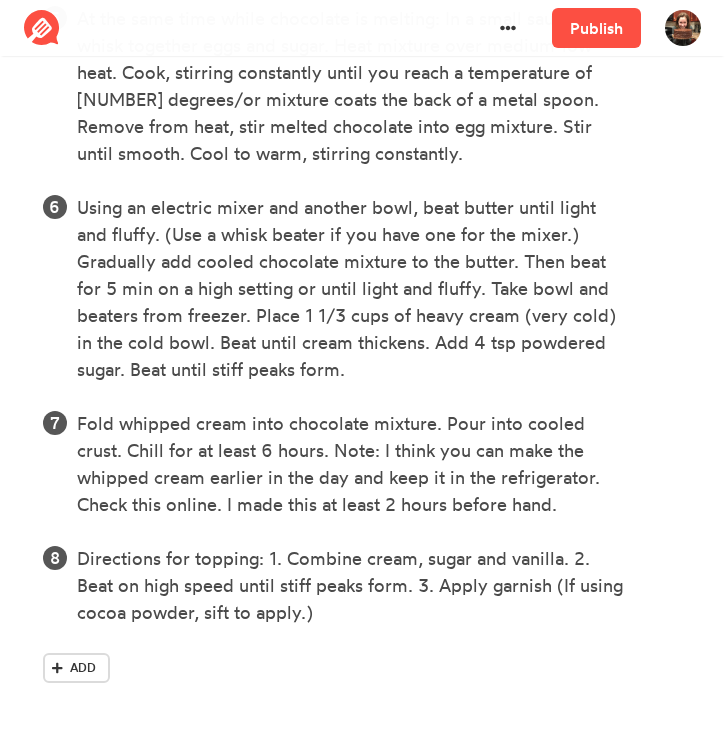 click on "Steps Preheat the oven to 350 F. Make the crust: Grind up cookies in a food processor. Place in a bowl. Add melted butter, stir to combine with cookies. Press cookie mixture into a 9” deep dish pie pan. Bake the crust for 10 min at 350 F. Store in refrigerator to cool or leave out. (I make the crust a day or two before) Make the pie filling: Melt chocolate and vanilla in a double boiler or in the microwave. (Note: My double boiler was a metal pan in a sauce pan of water. If using microwave, find instructions how to melt online.)Keep mixture “pourable” but not hot. At the same time while chocolate is melting: In a small sauce pan whisk together eggs and sugar. Heat mixture over medium-low heat. Cook, stirring constantly until you reach a temperature of 160 degrees/or mixture coats the back of a metal spoon. Remove from heat, stir melted chocolate into egg mixture. Stir until smooth. Cool to warm, stirring constantly. Add" at bounding box center (363, 145) 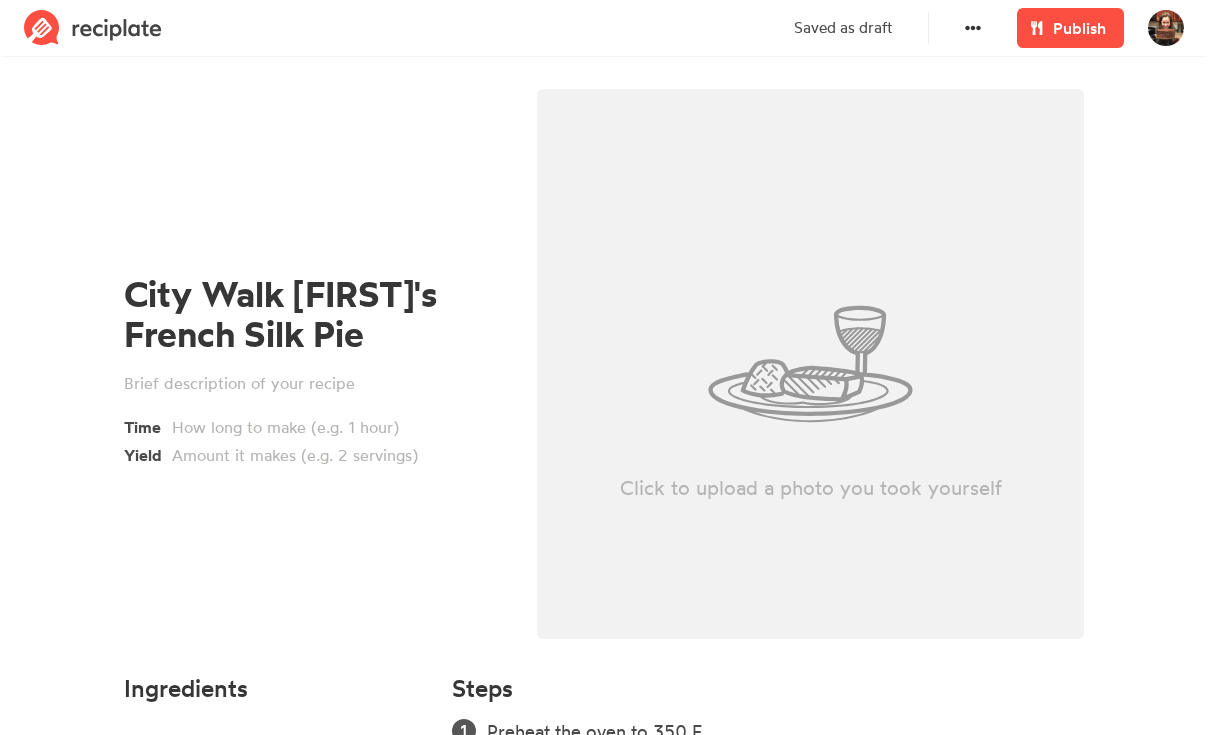 scroll, scrollTop: 0, scrollLeft: 0, axis: both 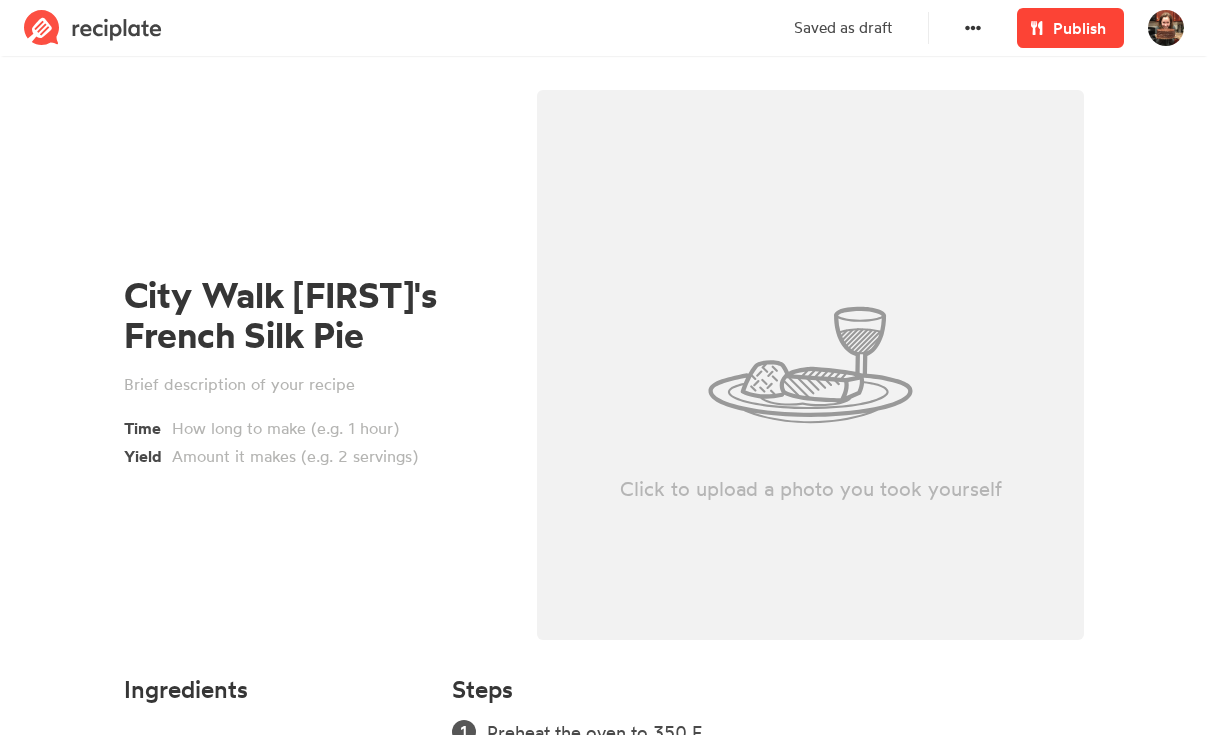 click on "Publish" at bounding box center (1079, 28) 